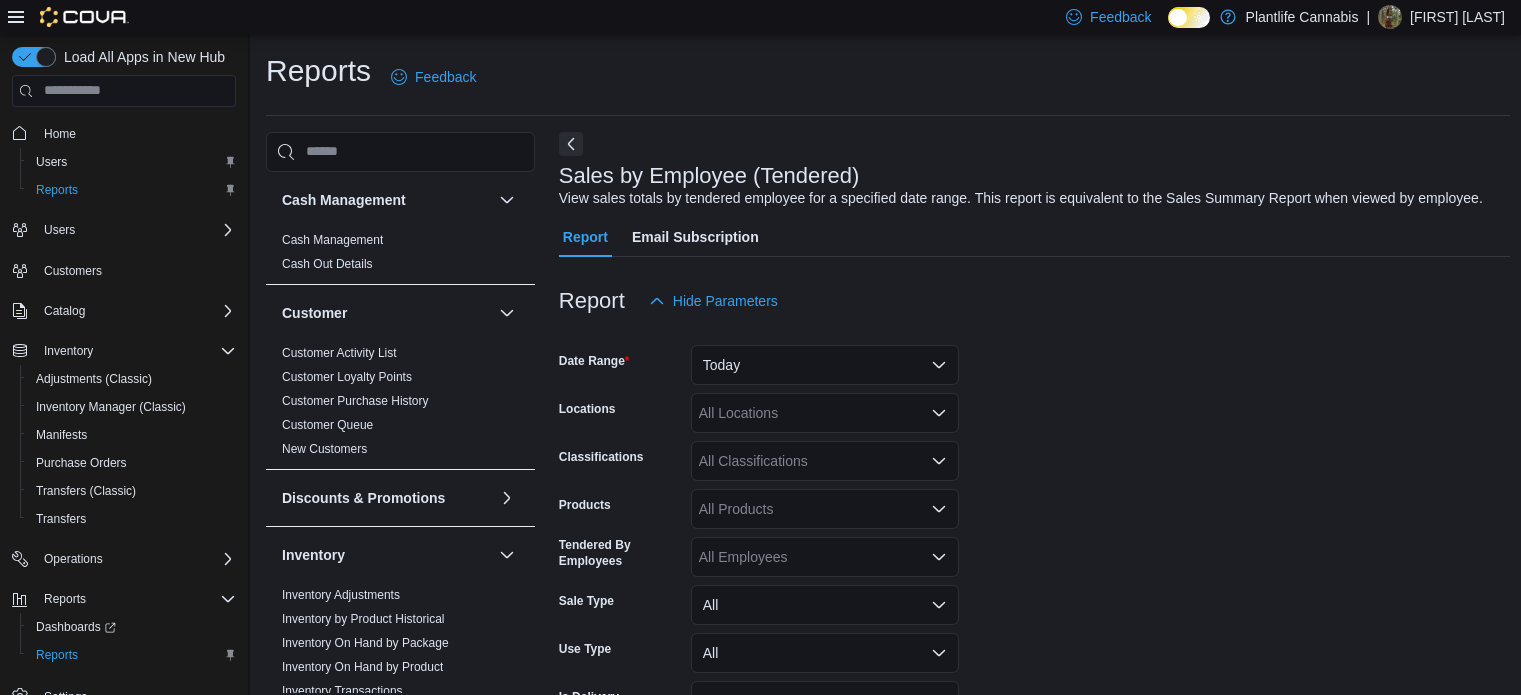scroll, scrollTop: 621, scrollLeft: 0, axis: vertical 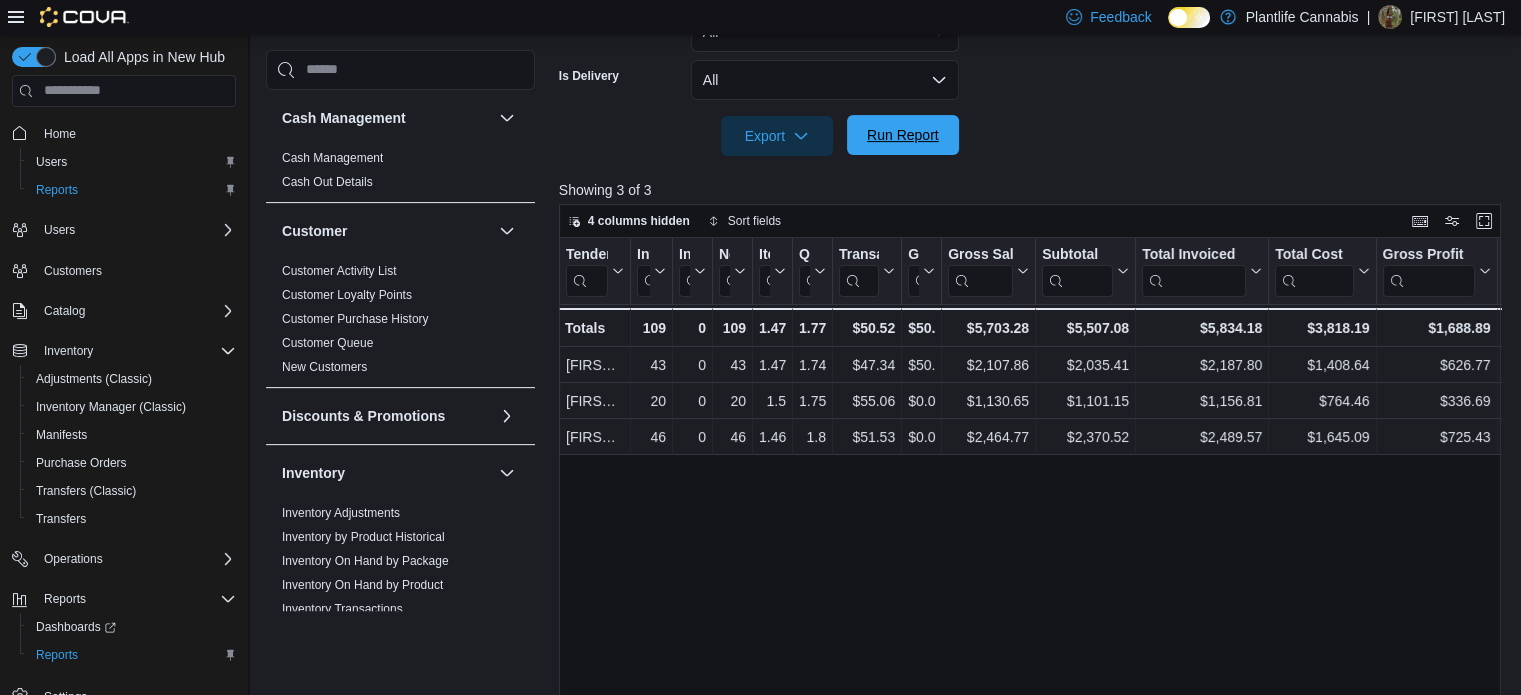click on "Run Report" at bounding box center [903, 135] 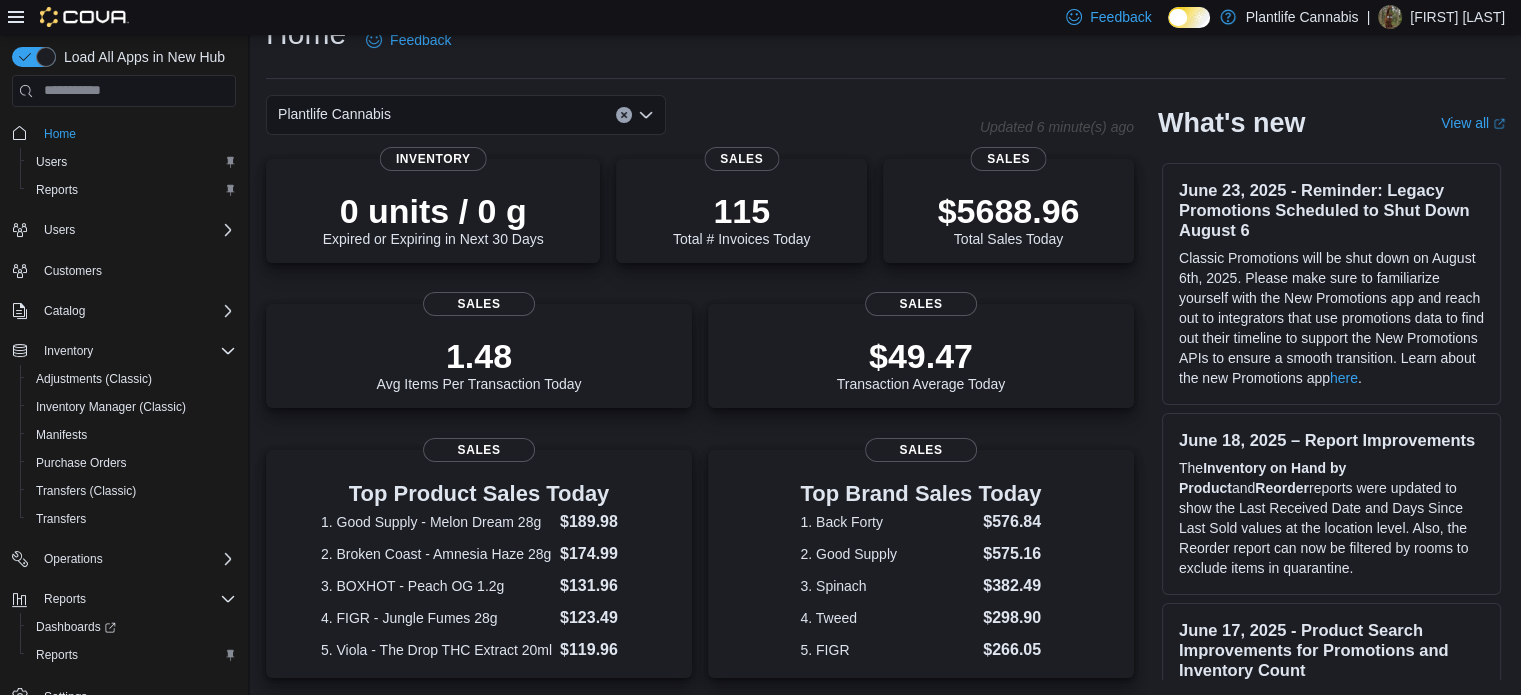 scroll, scrollTop: 502, scrollLeft: 0, axis: vertical 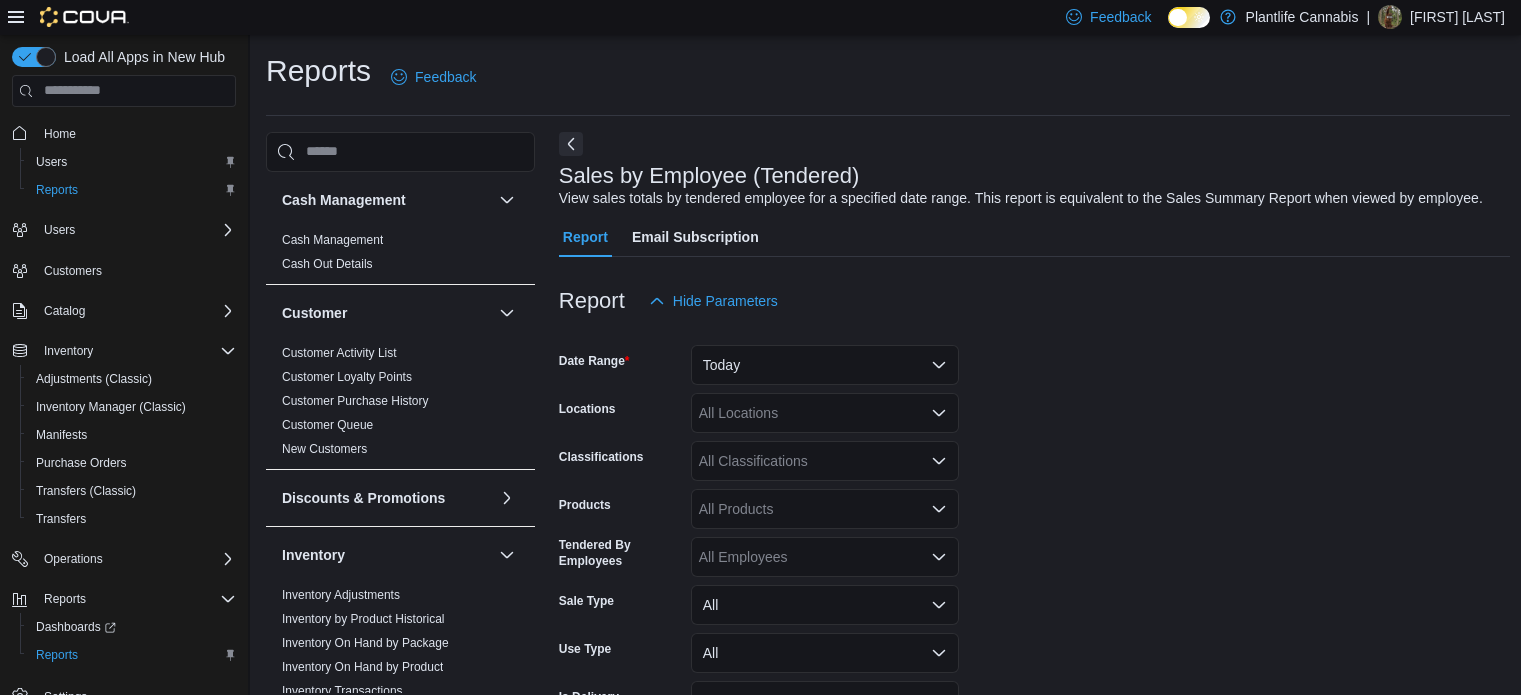 click on "Run Report" at bounding box center (903, 757) 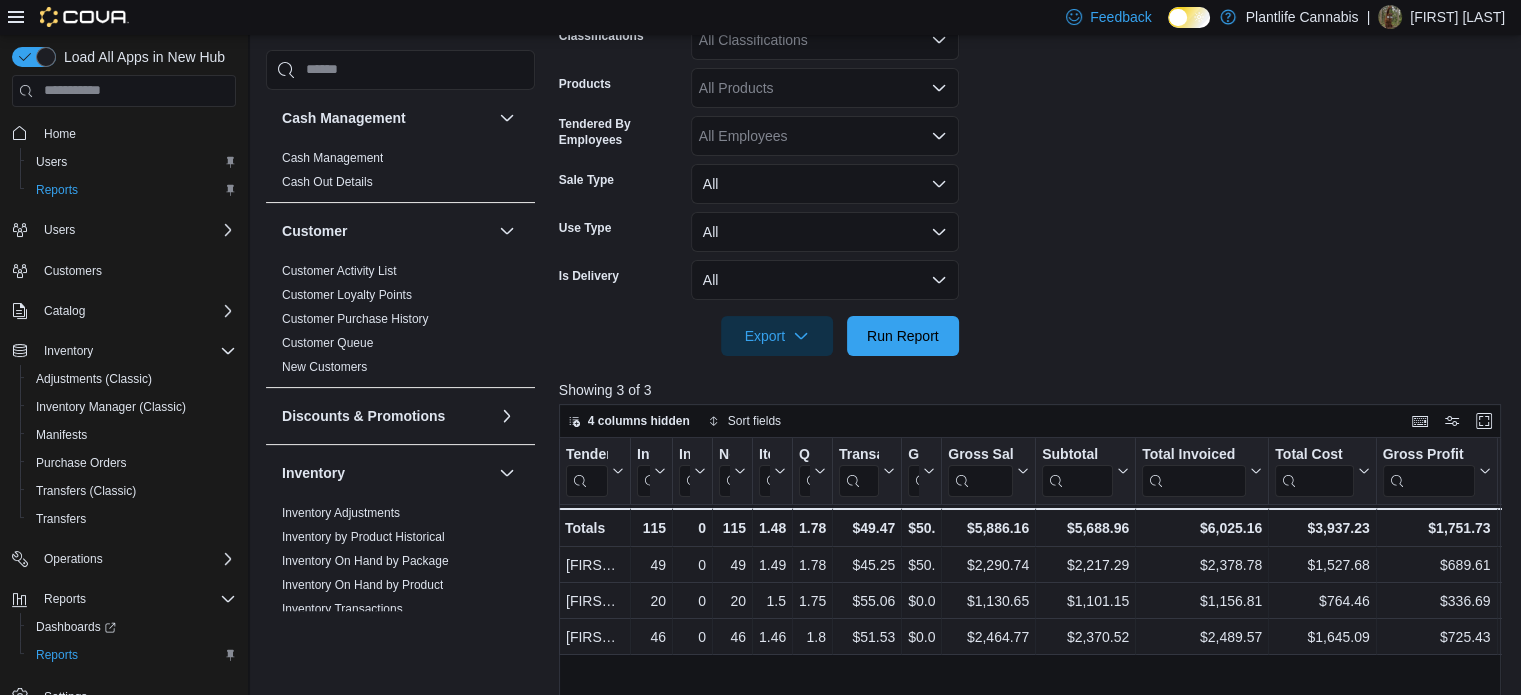 scroll, scrollTop: 321, scrollLeft: 0, axis: vertical 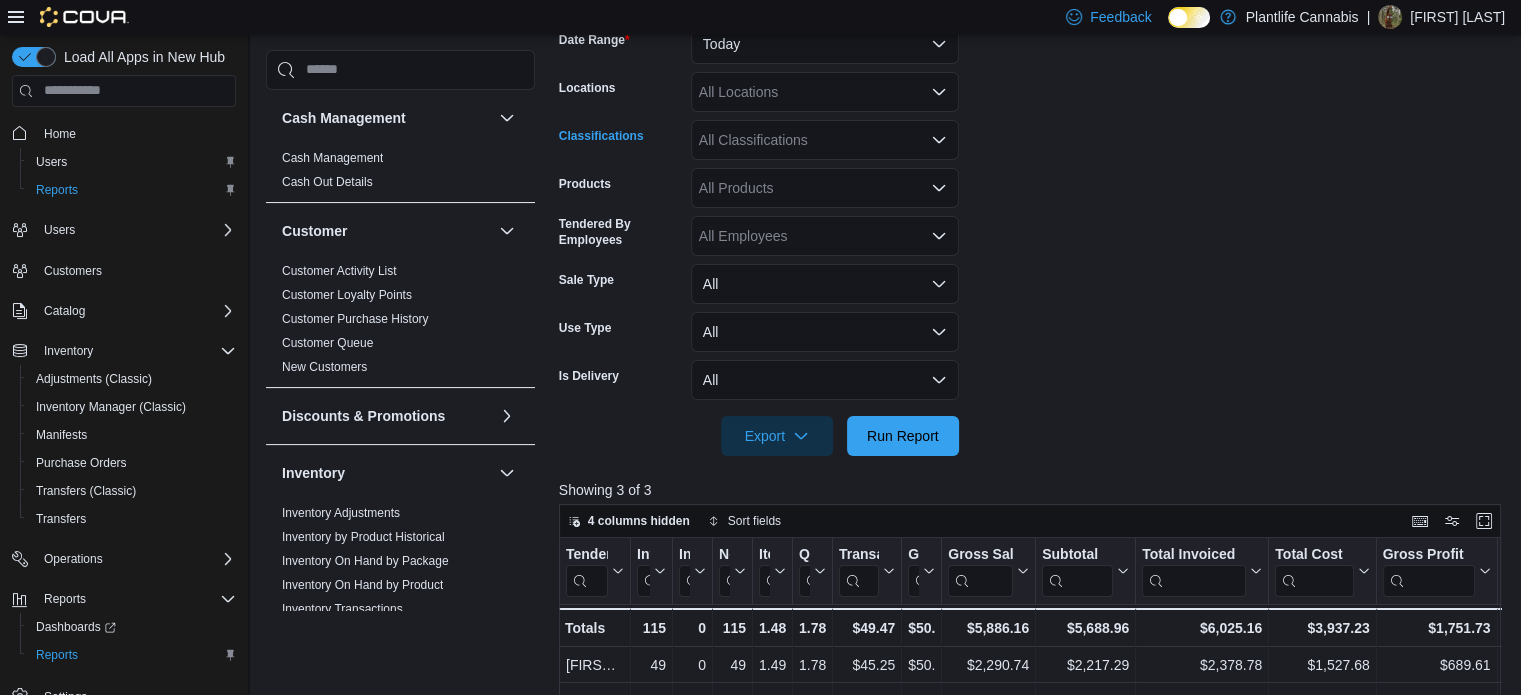 click on "All Classifications" at bounding box center (825, 140) 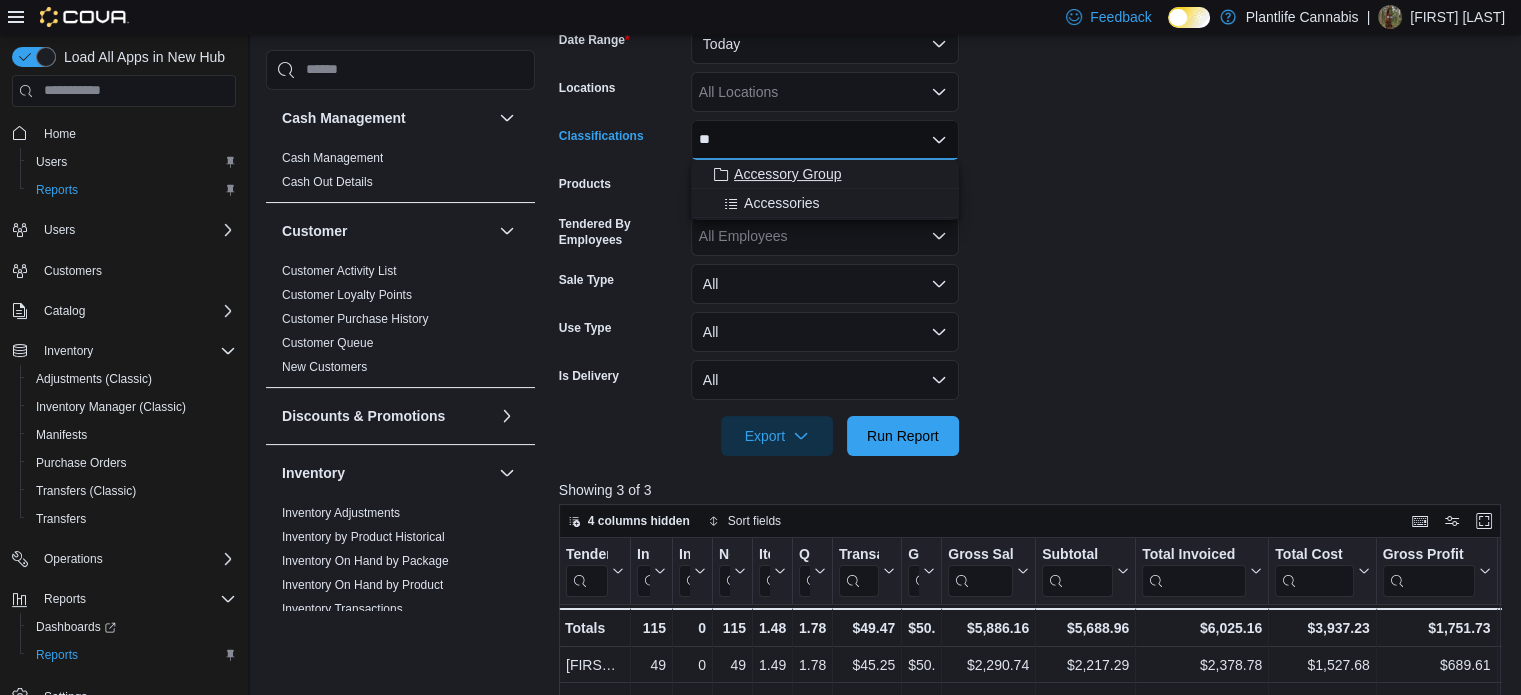 type on "**" 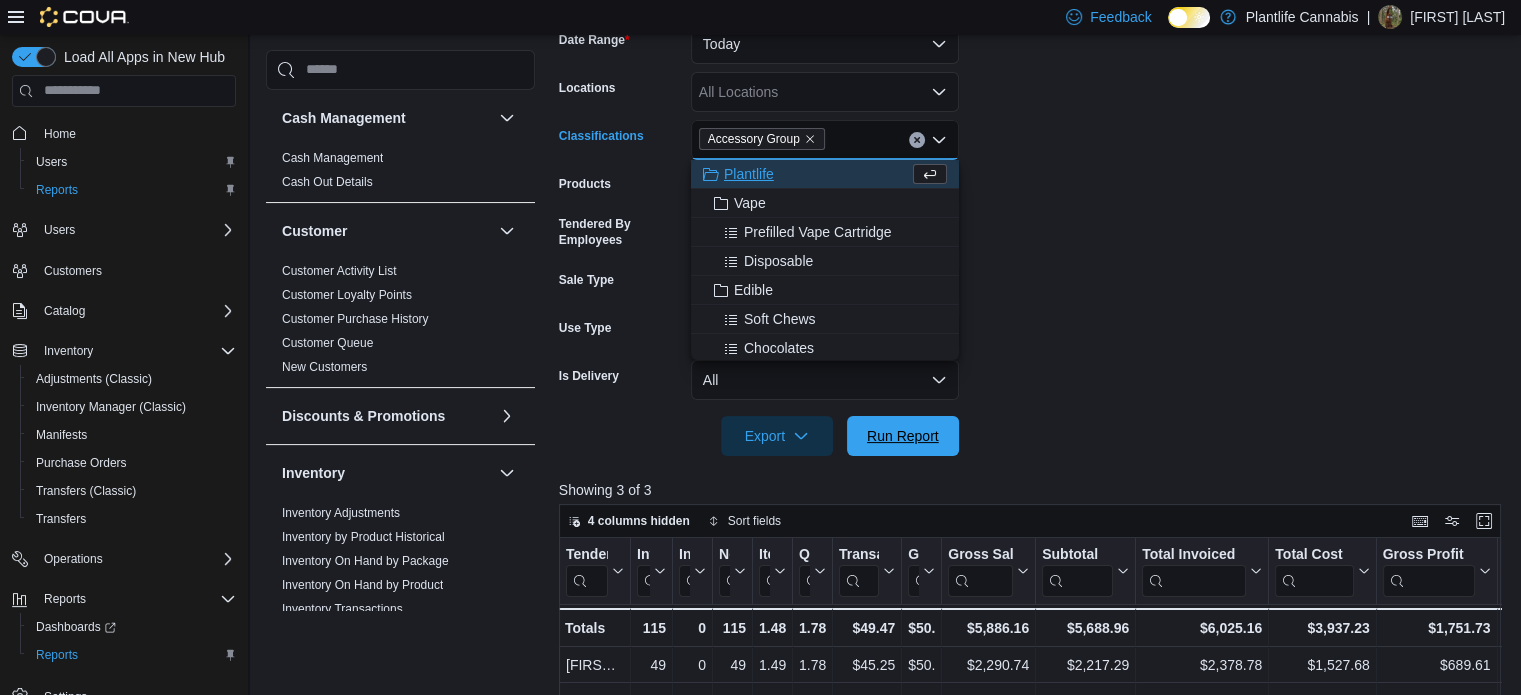 drag, startPoint x: 914, startPoint y: 428, endPoint x: 1032, endPoint y: 308, distance: 168.29736 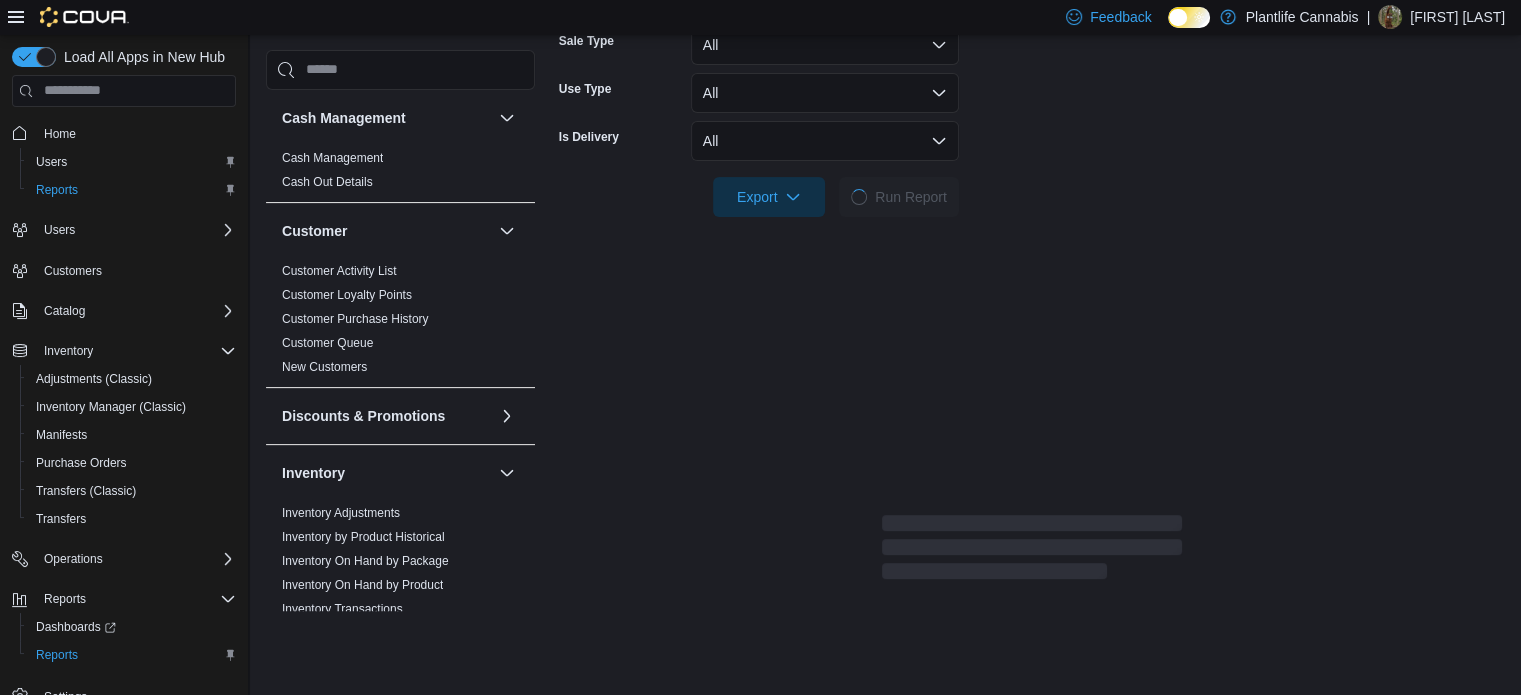 scroll, scrollTop: 621, scrollLeft: 0, axis: vertical 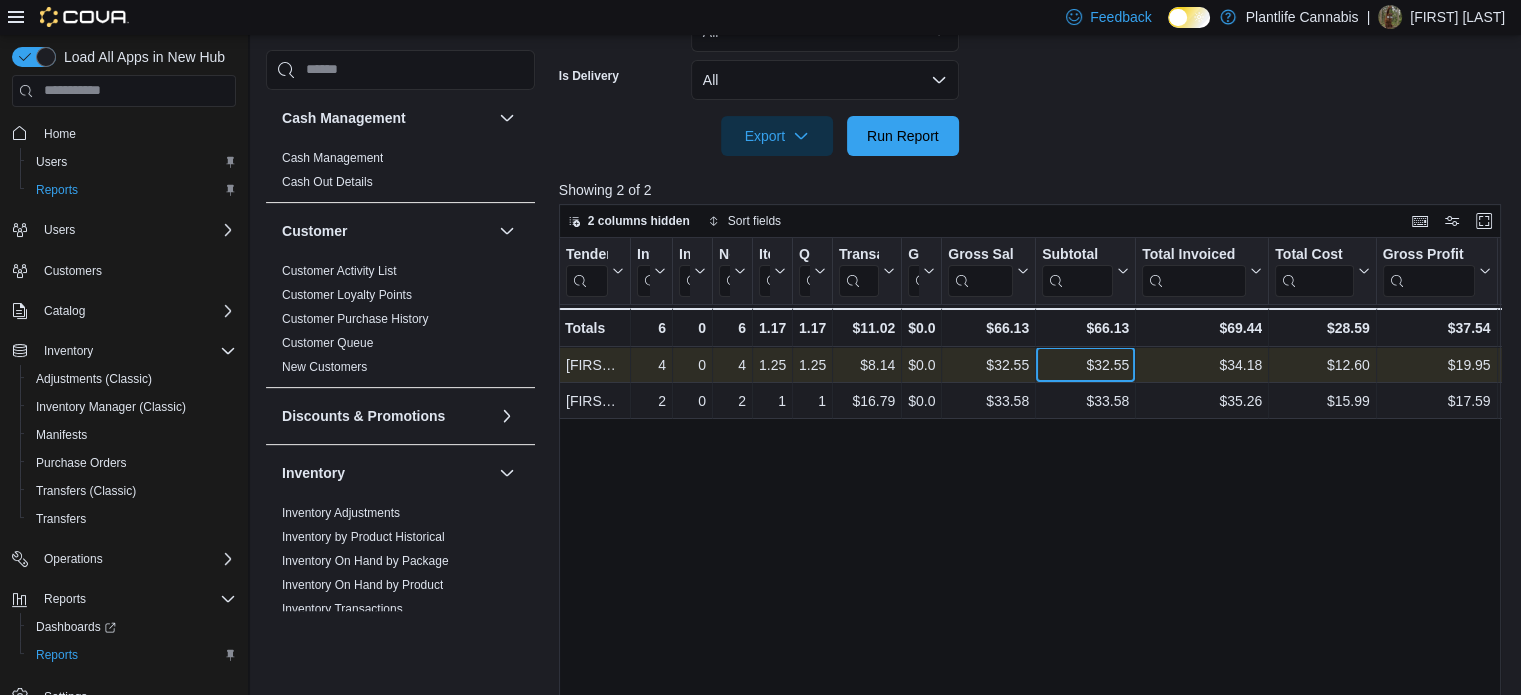 click on "$32.55" at bounding box center [1085, 365] 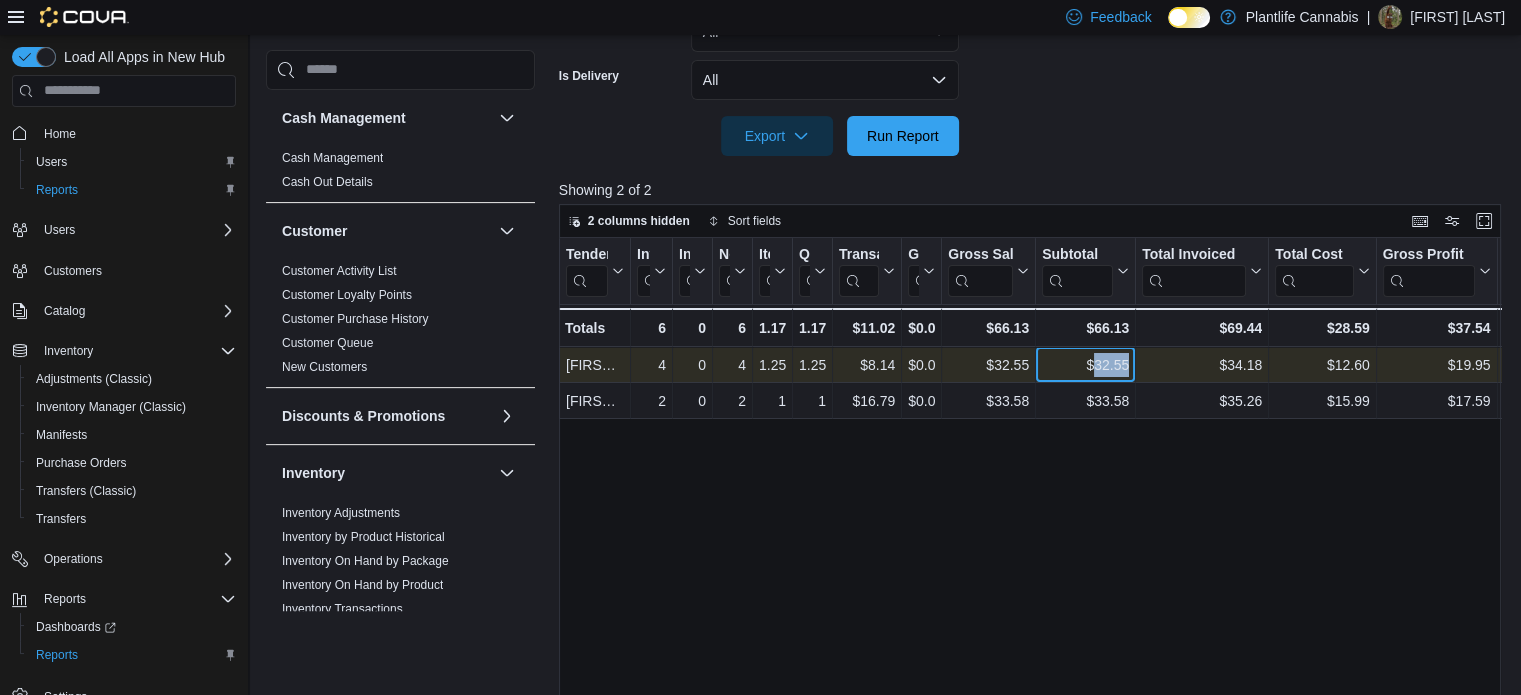 click on "$32.55" at bounding box center (1085, 365) 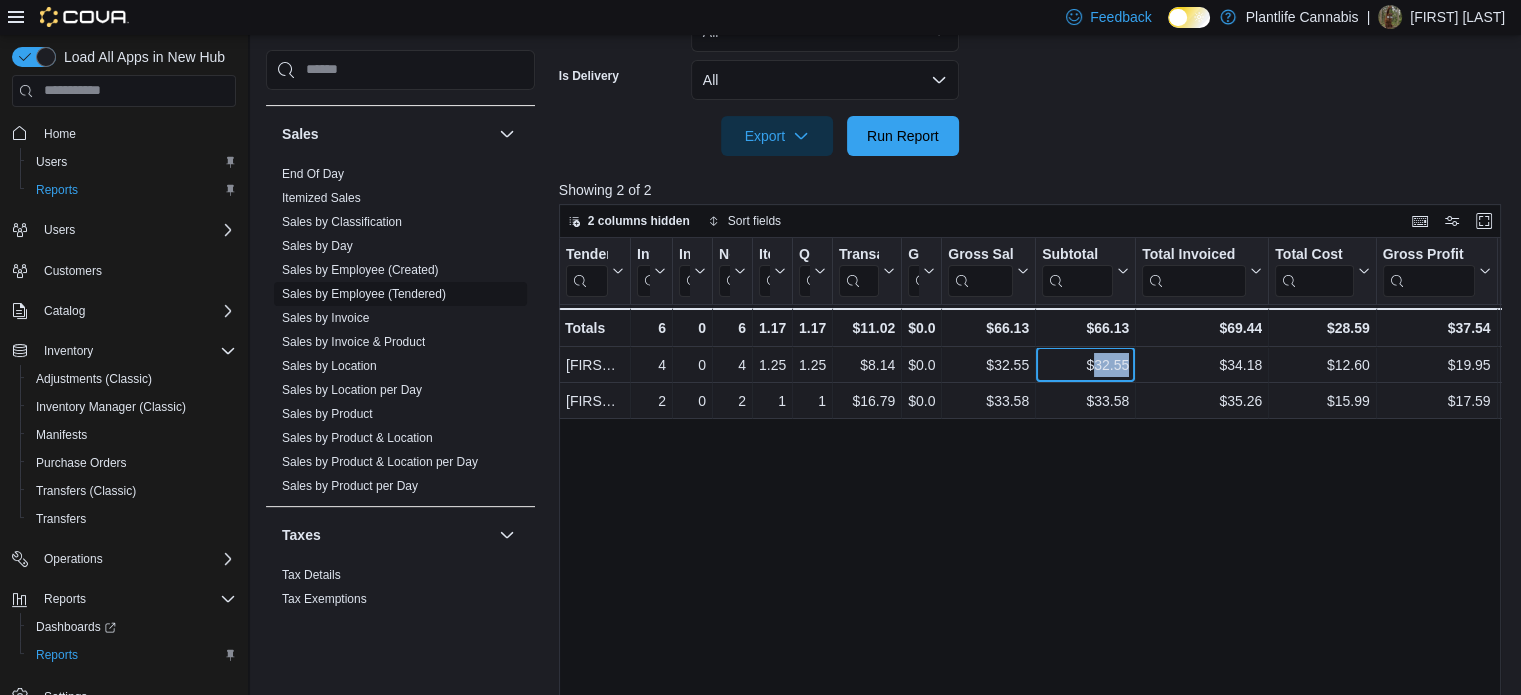 scroll, scrollTop: 1042, scrollLeft: 0, axis: vertical 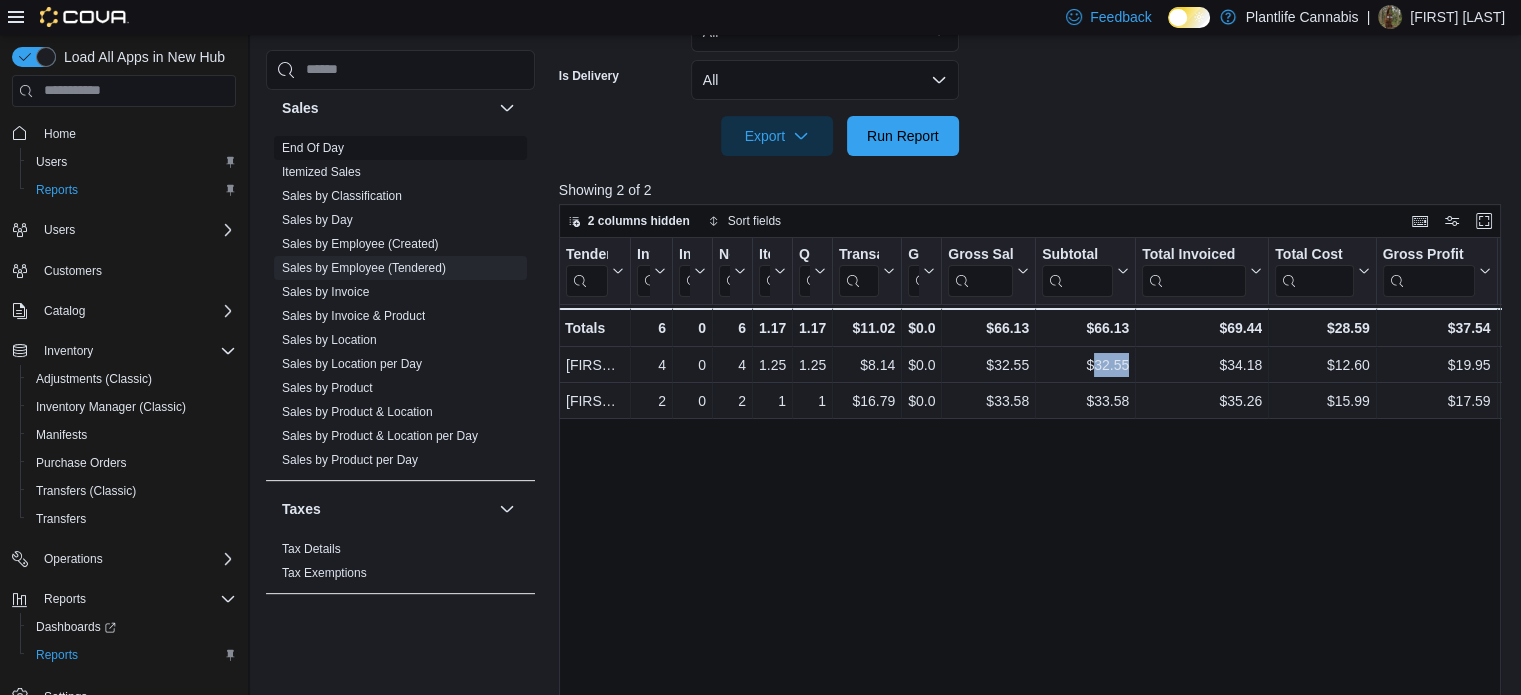 click on "End Of Day" at bounding box center [313, 148] 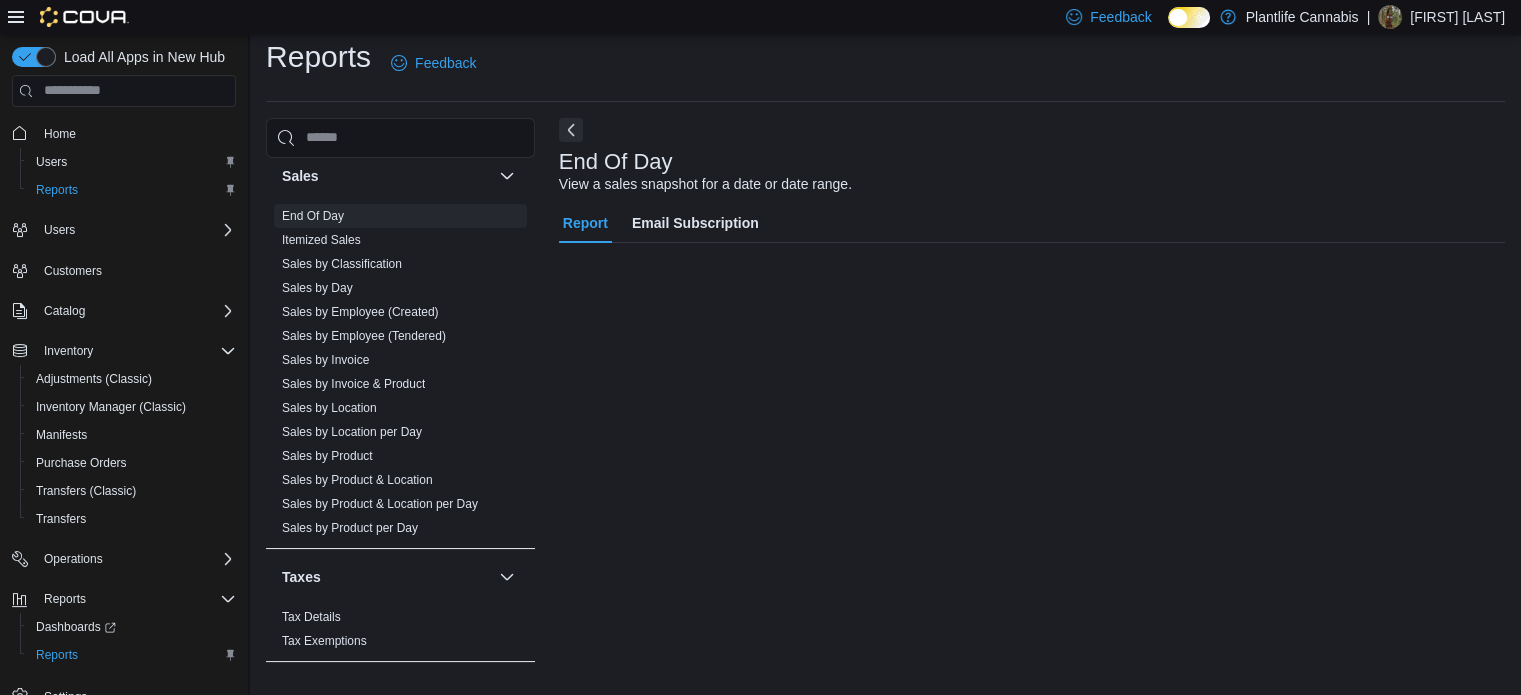scroll, scrollTop: 13, scrollLeft: 0, axis: vertical 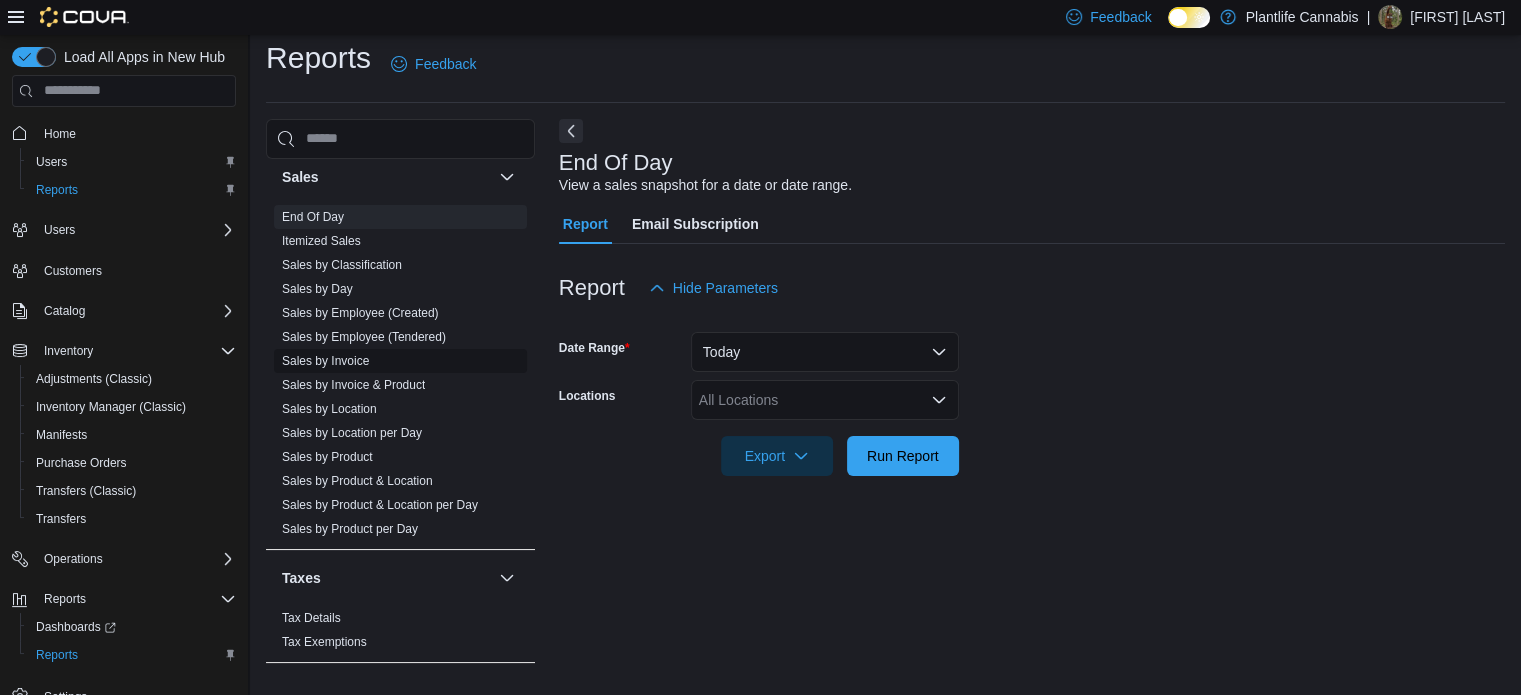 click on "Sales by Invoice" at bounding box center [325, 361] 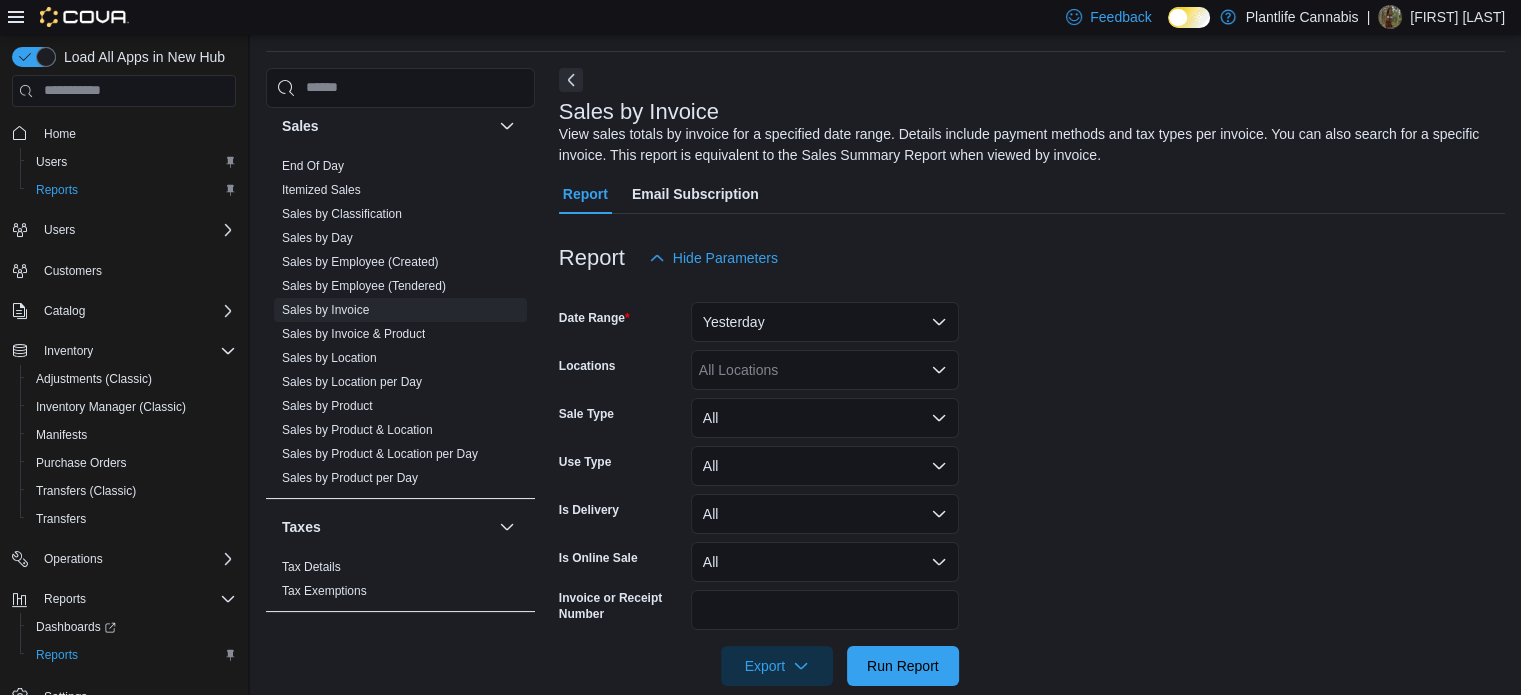 scroll, scrollTop: 67, scrollLeft: 0, axis: vertical 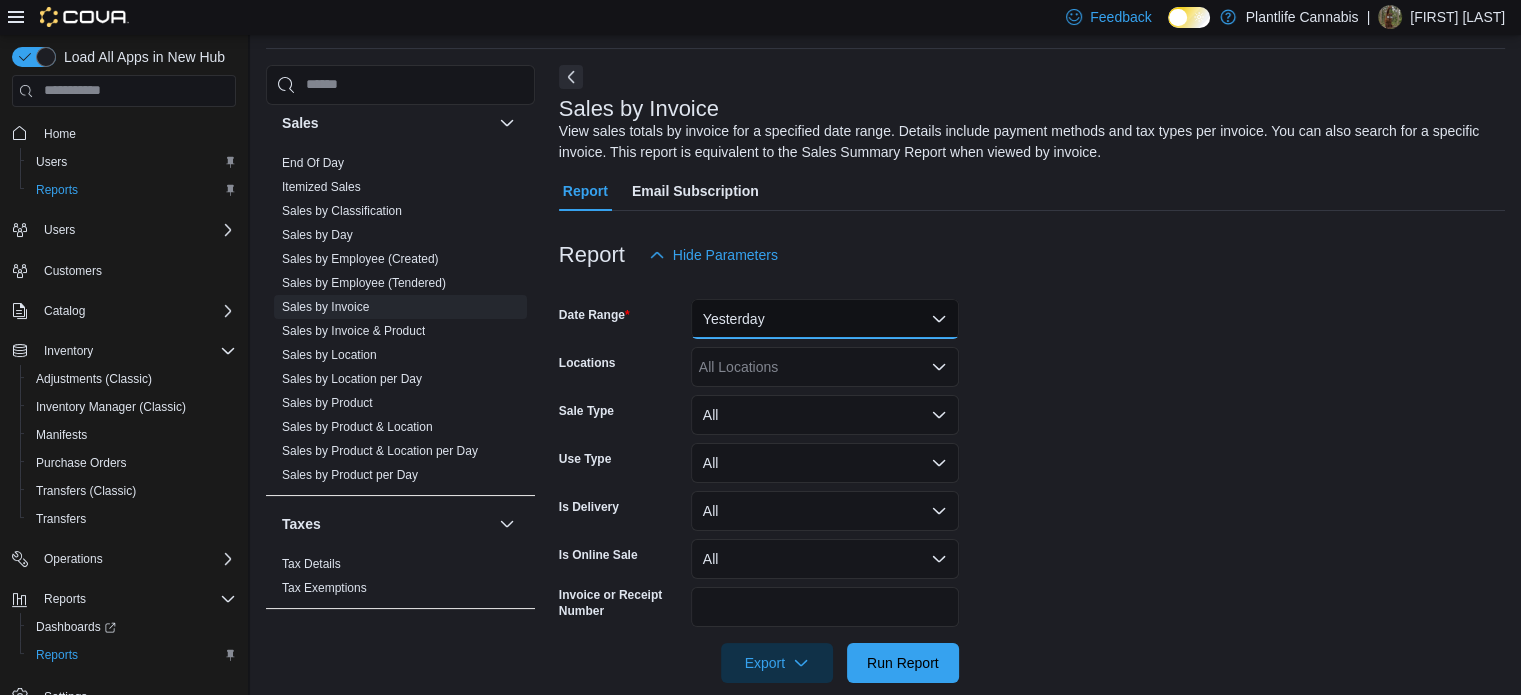 click on "Yesterday" at bounding box center [825, 319] 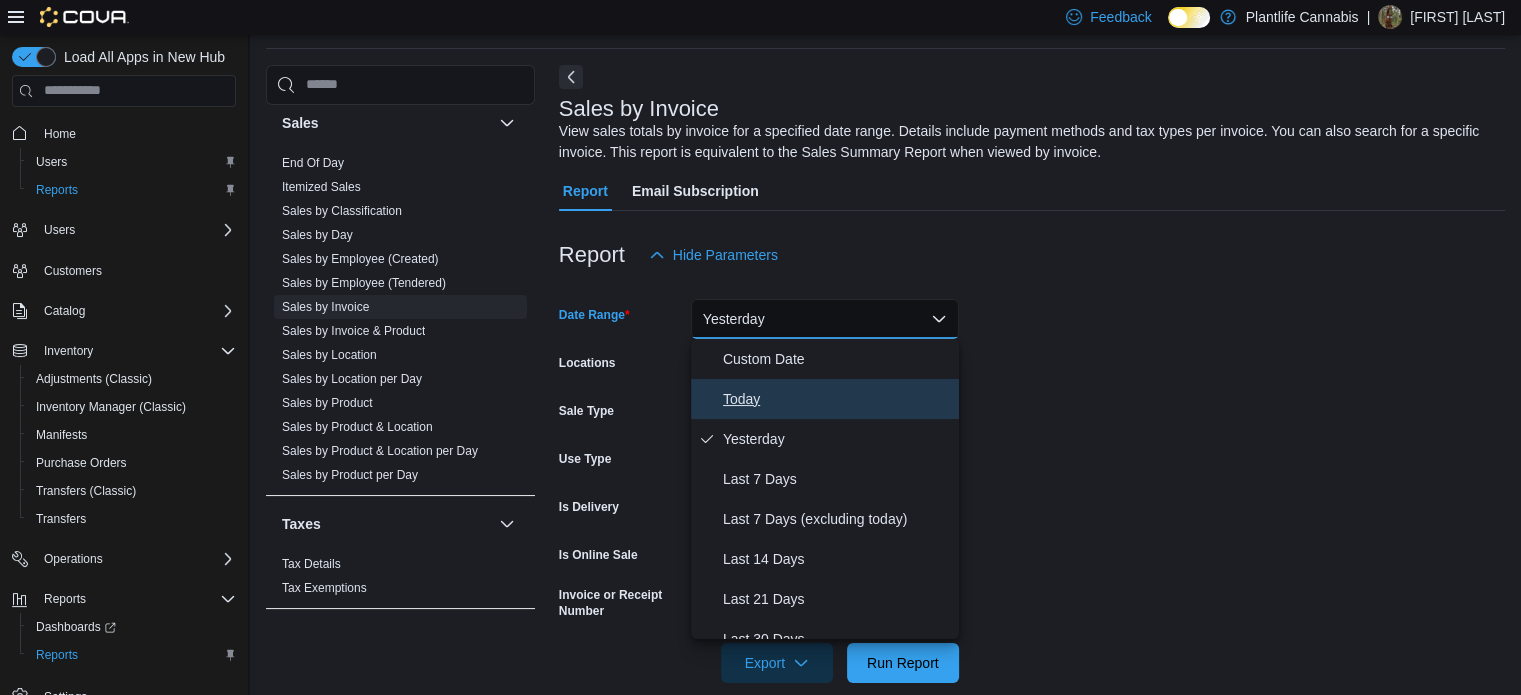 click on "Today" at bounding box center (837, 399) 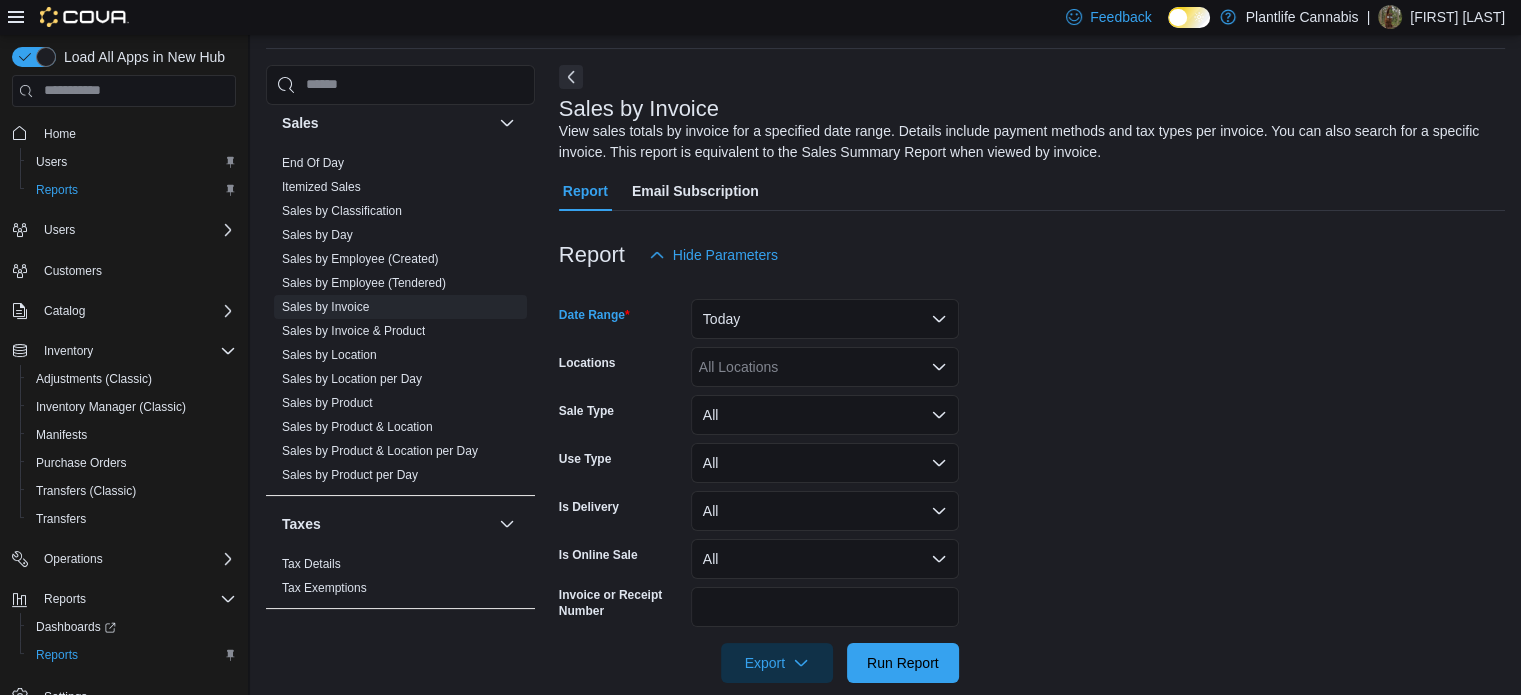 click on "All Locations" at bounding box center [825, 367] 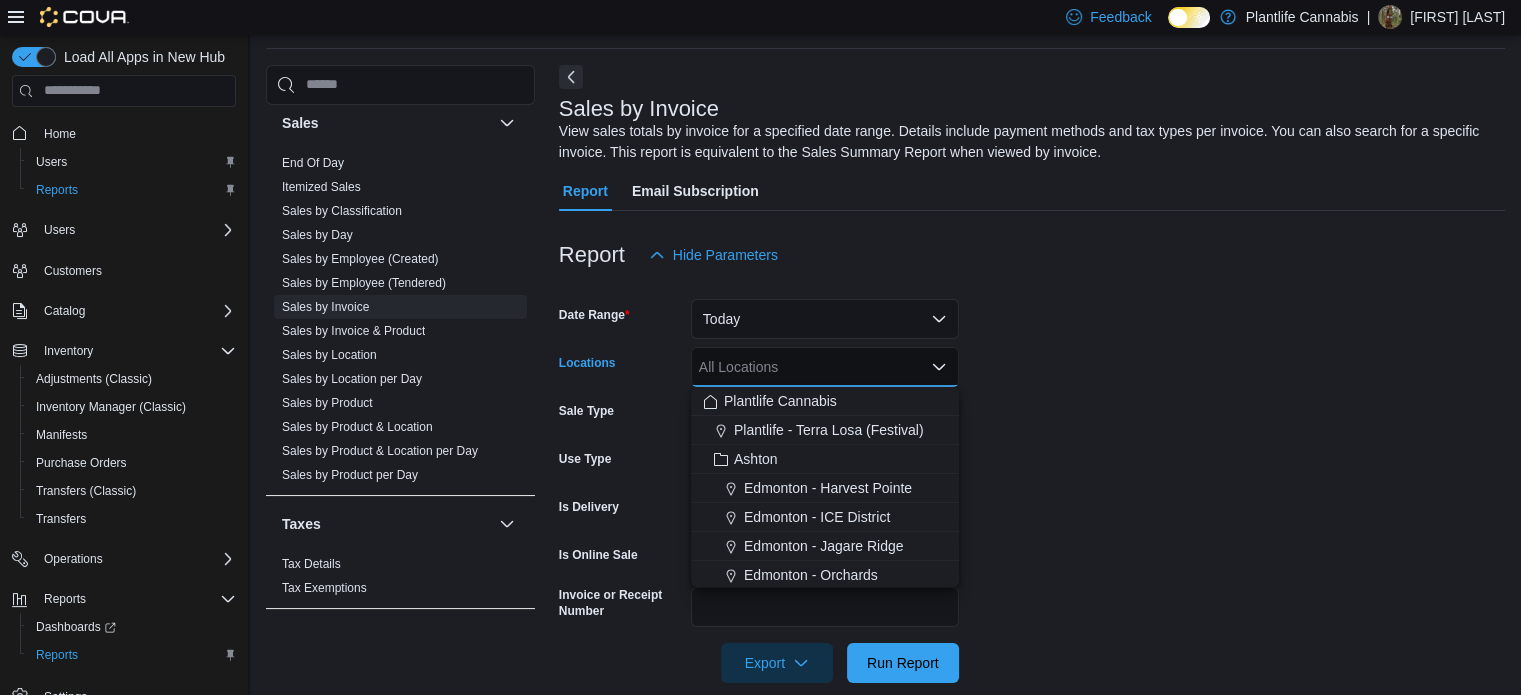 click on "Date Range Today Locations All Locations Combo box. Selected. Combo box input. All Locations. Type some text or, to display a list of choices, press Down Arrow. To exit the list of choices, press Escape. Sale Type All Use Type All Is Delivery All Is Online Sale All Invoice or Receipt Number Export  Run Report" at bounding box center [1032, 479] 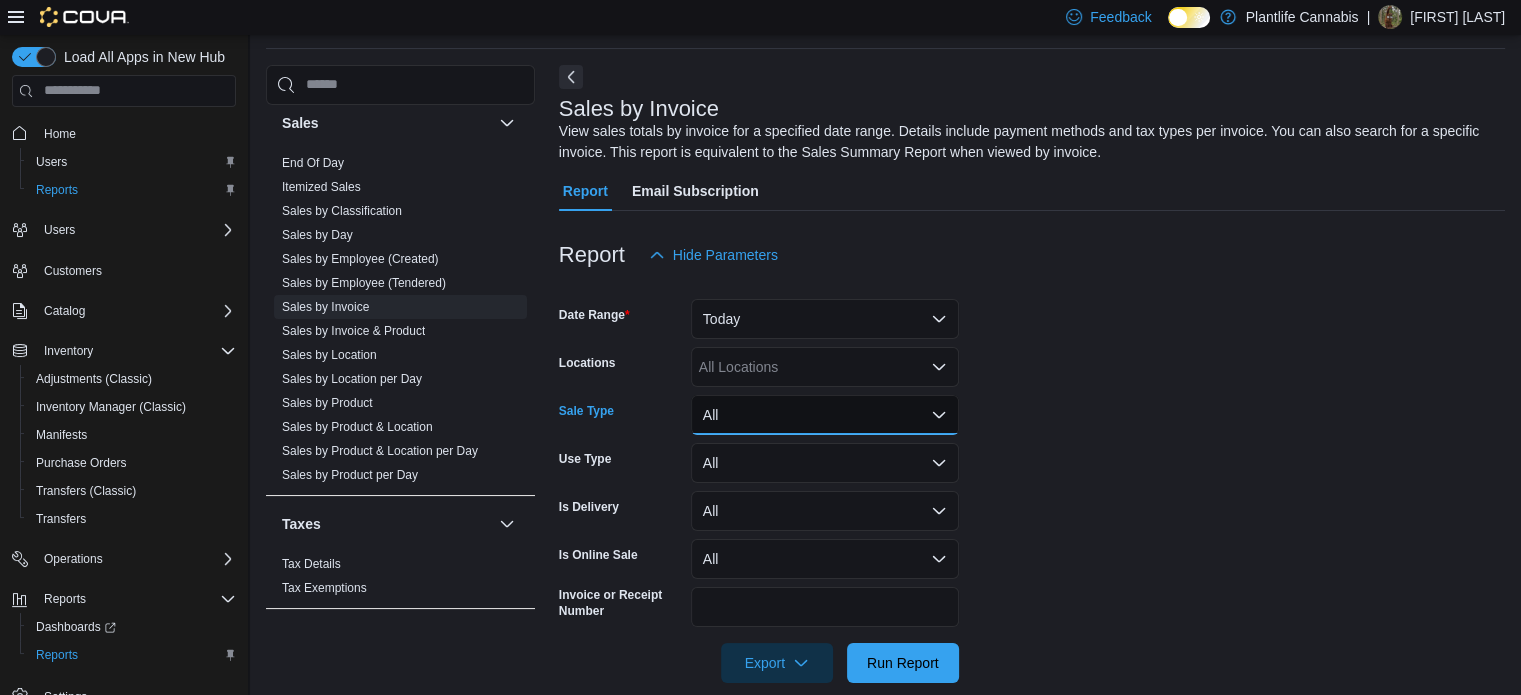 click on "All" at bounding box center (825, 415) 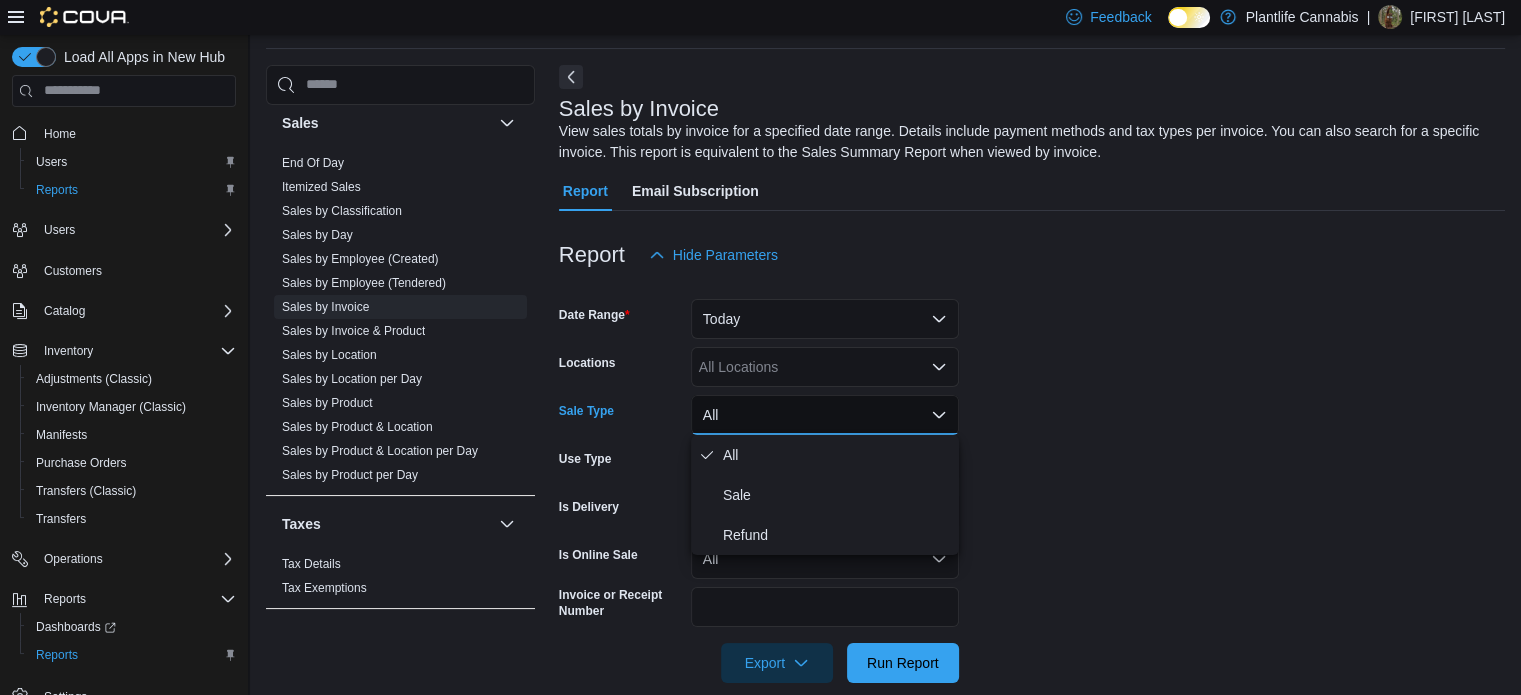 drag, startPoint x: 1264, startPoint y: 373, endPoint x: 515, endPoint y: 344, distance: 749.5612 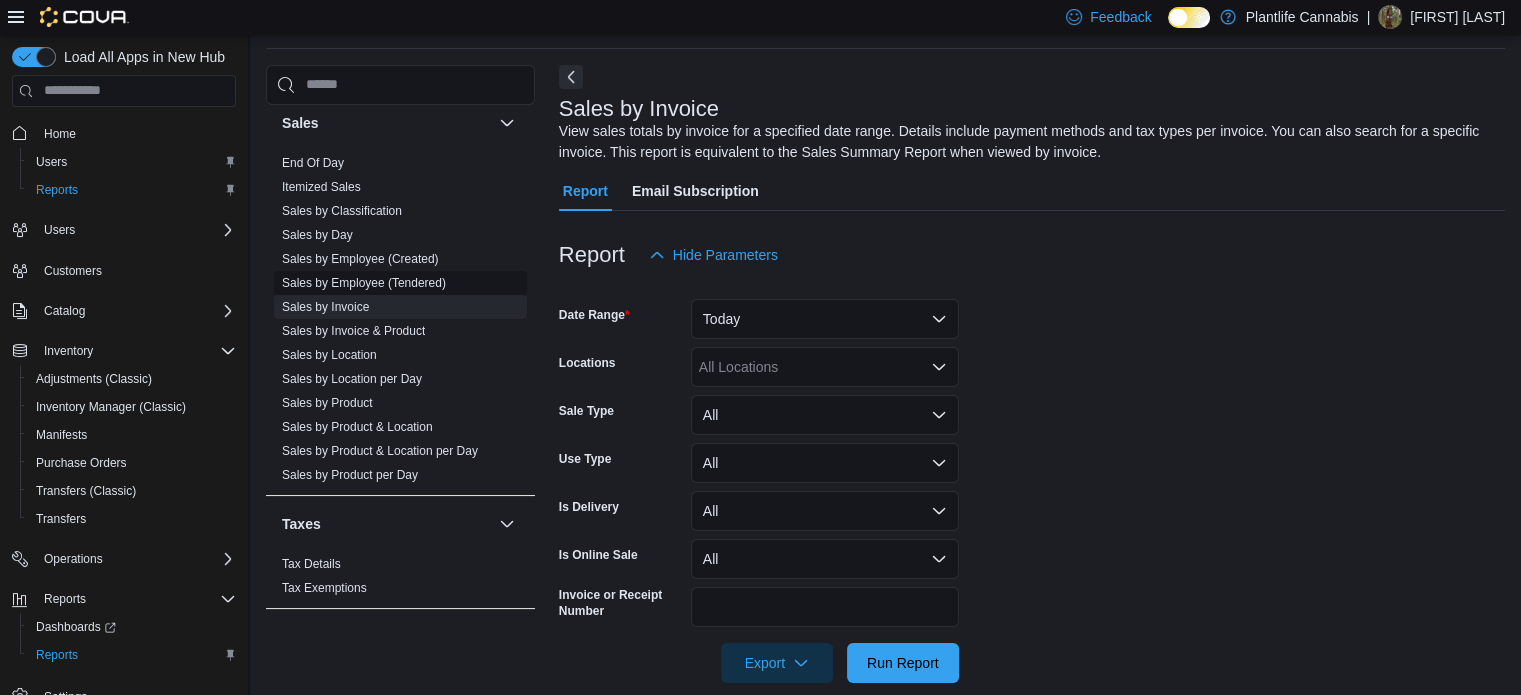 click on "Sales by Employee (Tendered)" at bounding box center (400, 283) 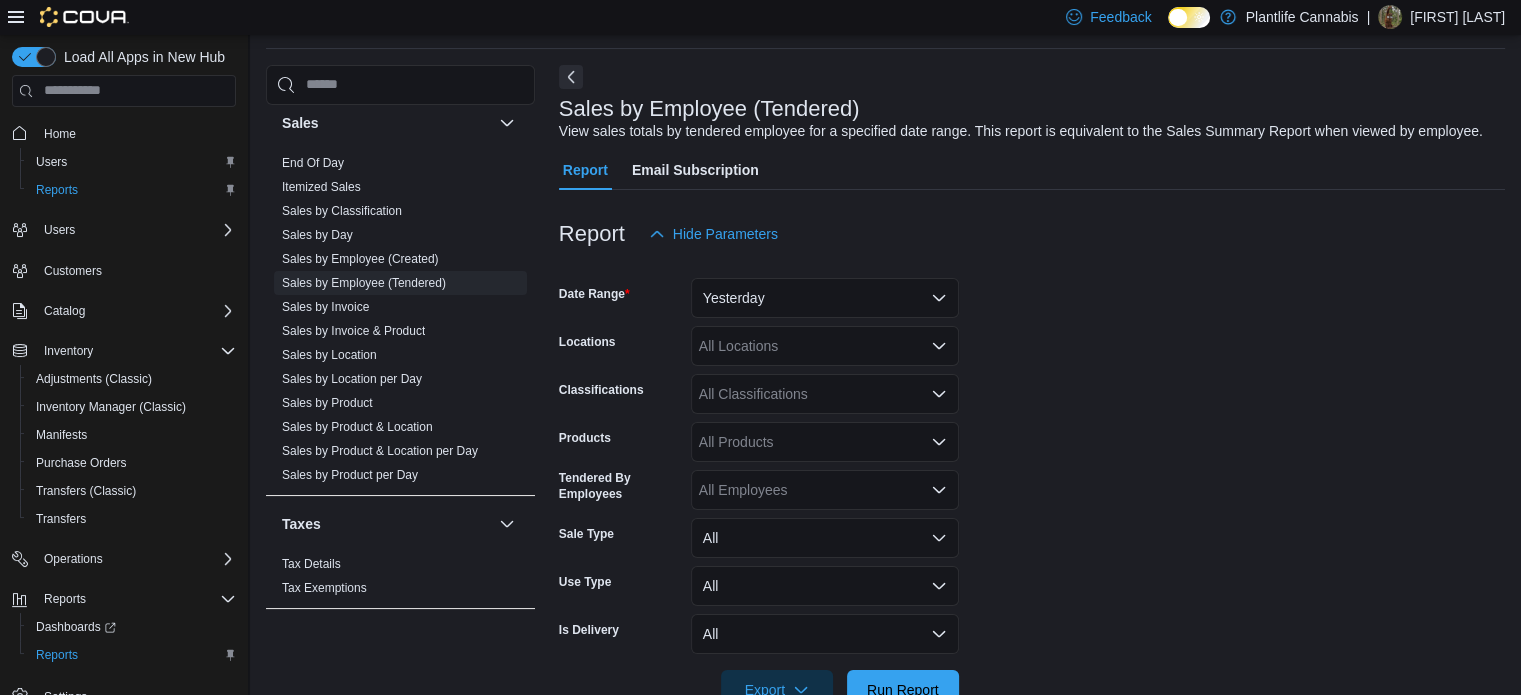 scroll, scrollTop: 46, scrollLeft: 0, axis: vertical 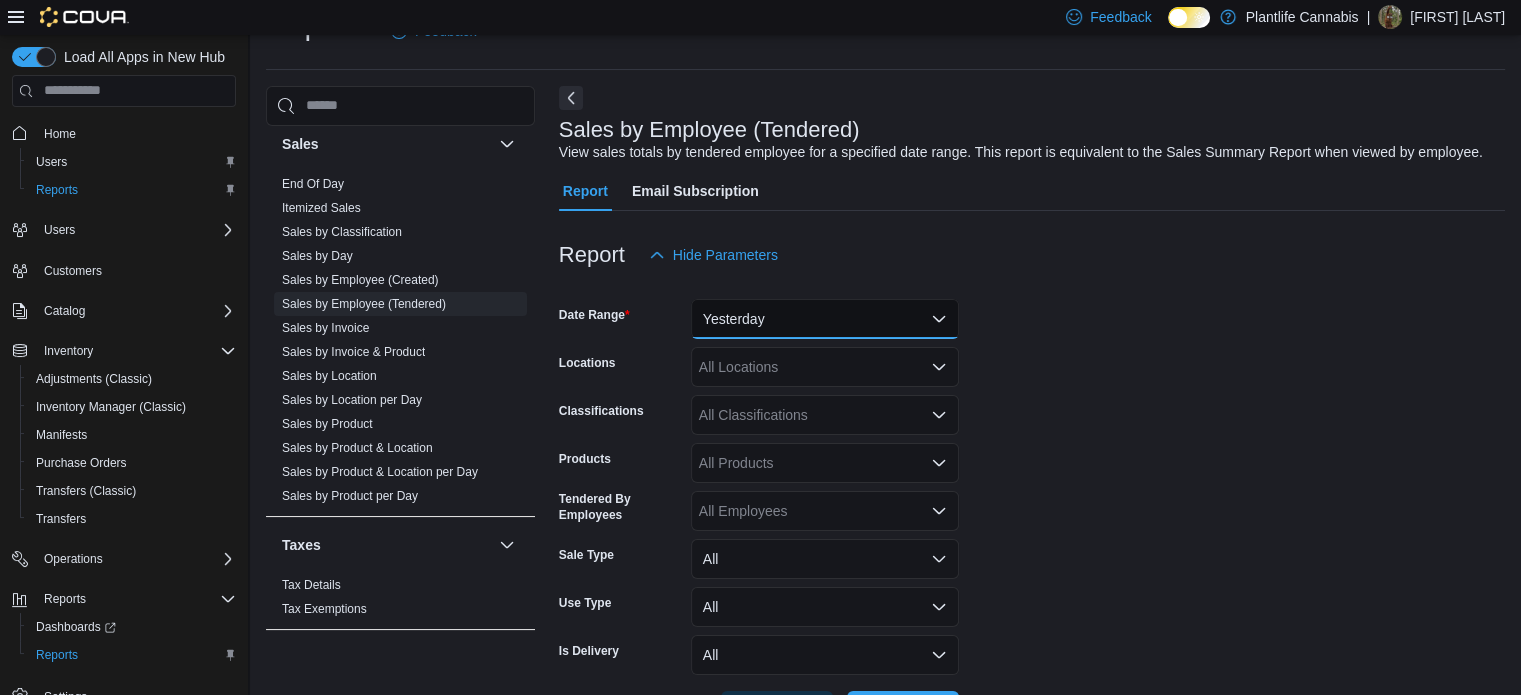 click on "Yesterday" at bounding box center [825, 319] 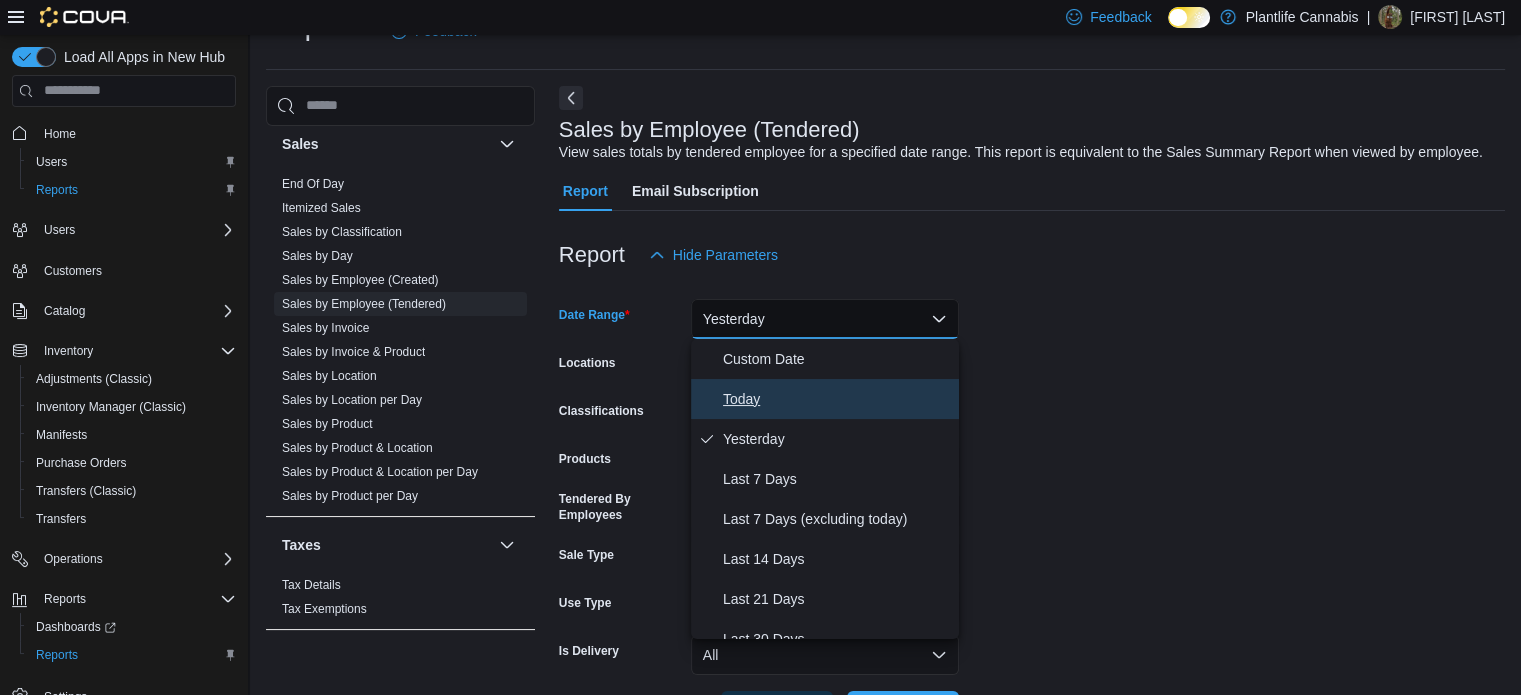 click on "Today" at bounding box center (837, 399) 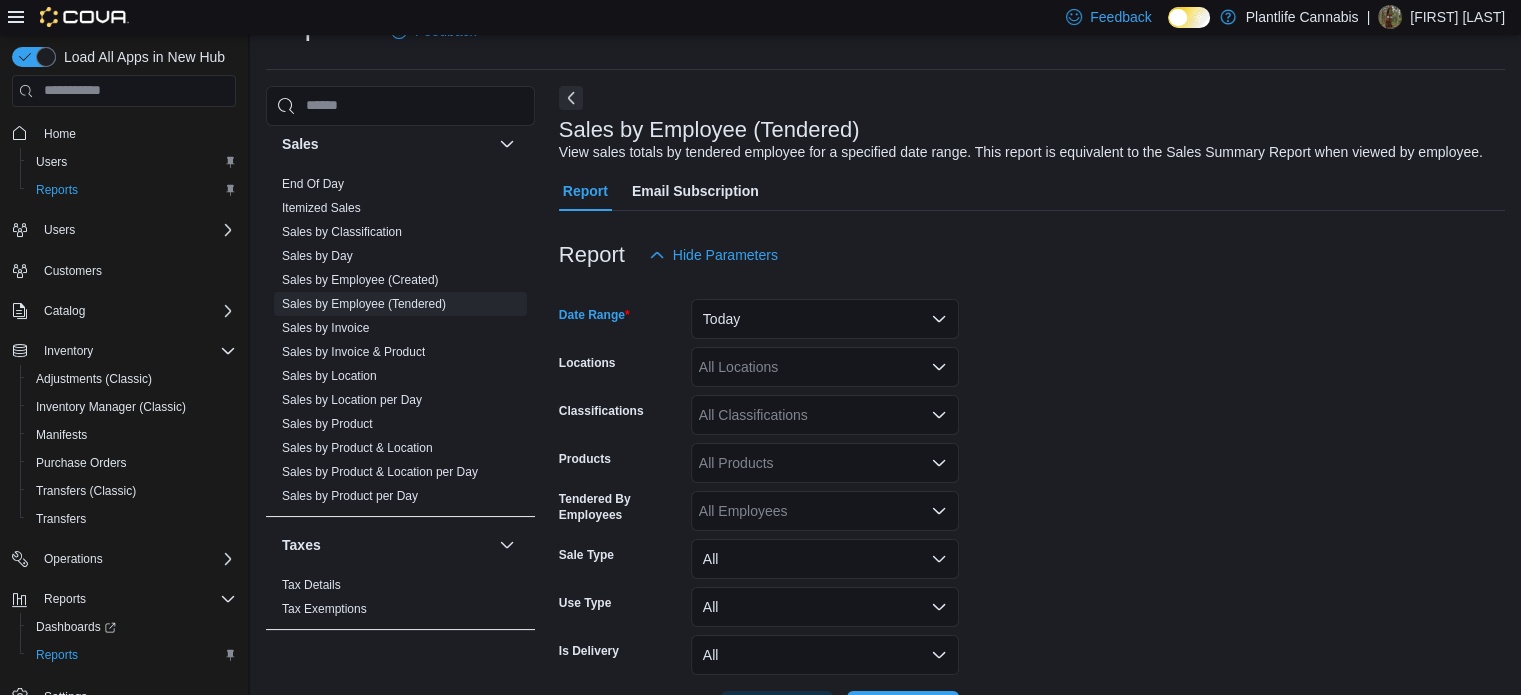 click on "All Classifications" at bounding box center (825, 415) 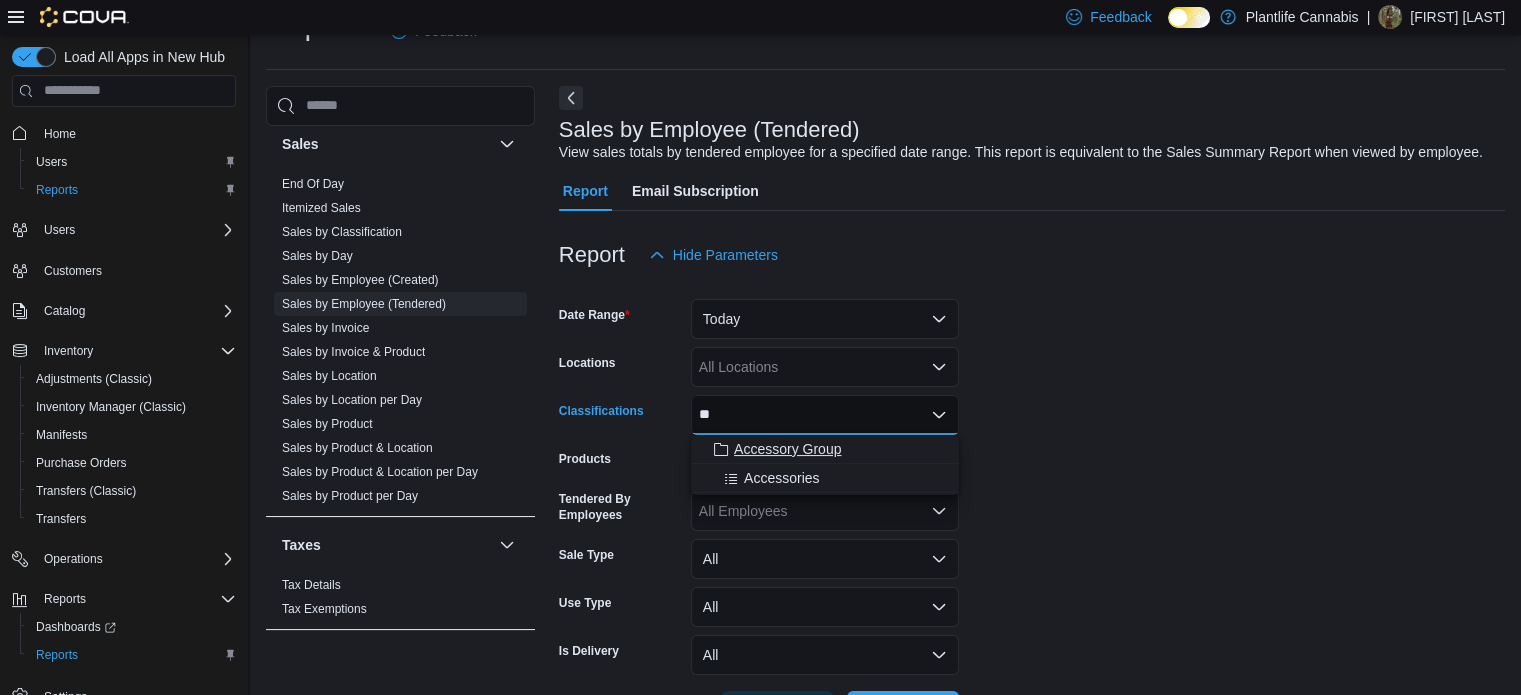 type on "**" 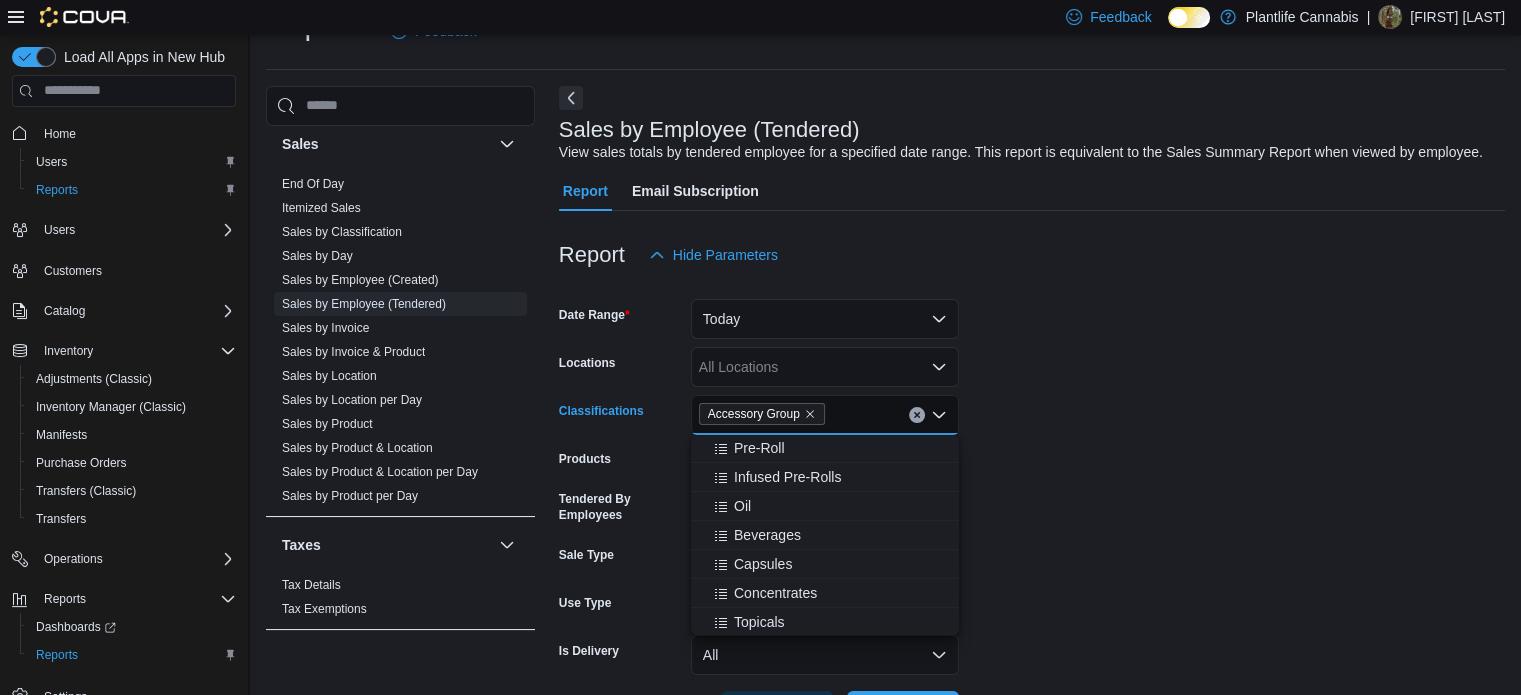 scroll, scrollTop: 728, scrollLeft: 0, axis: vertical 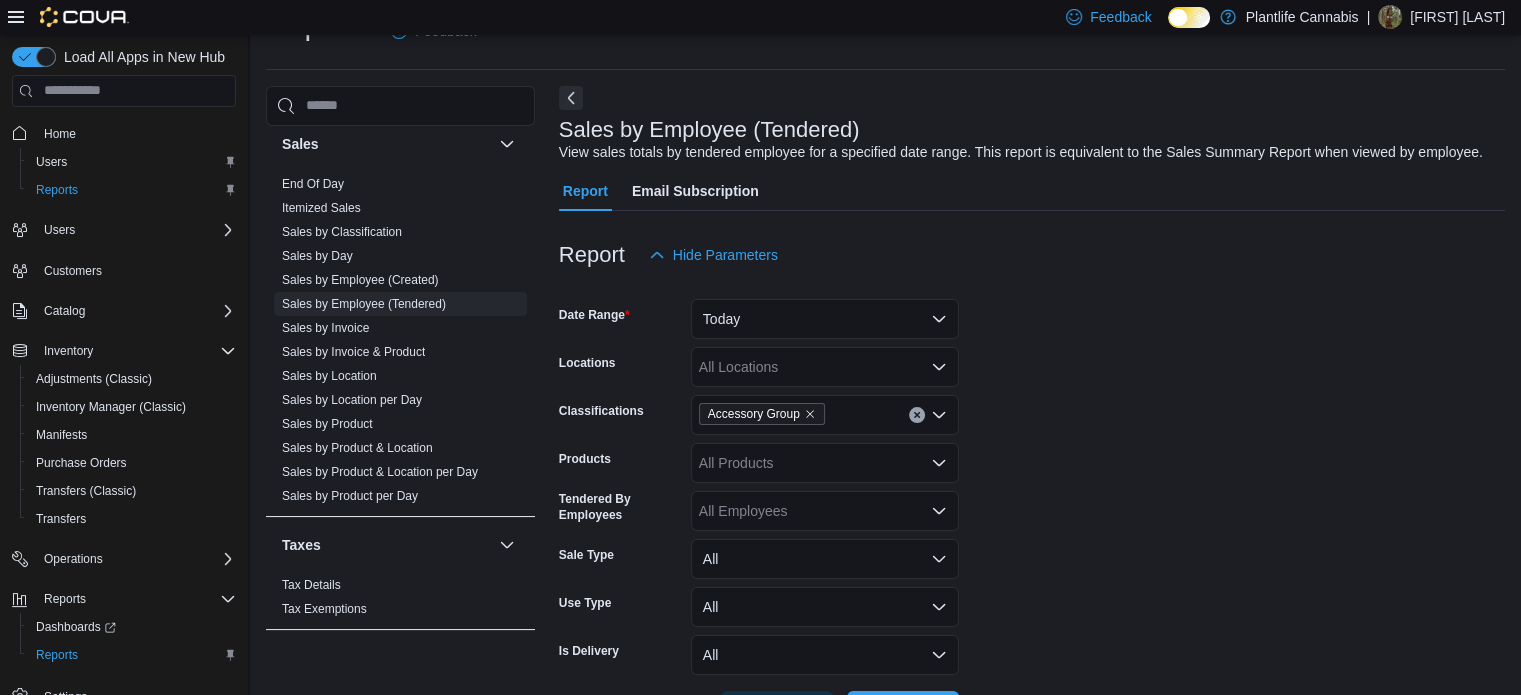 click at bounding box center (1032, 683) 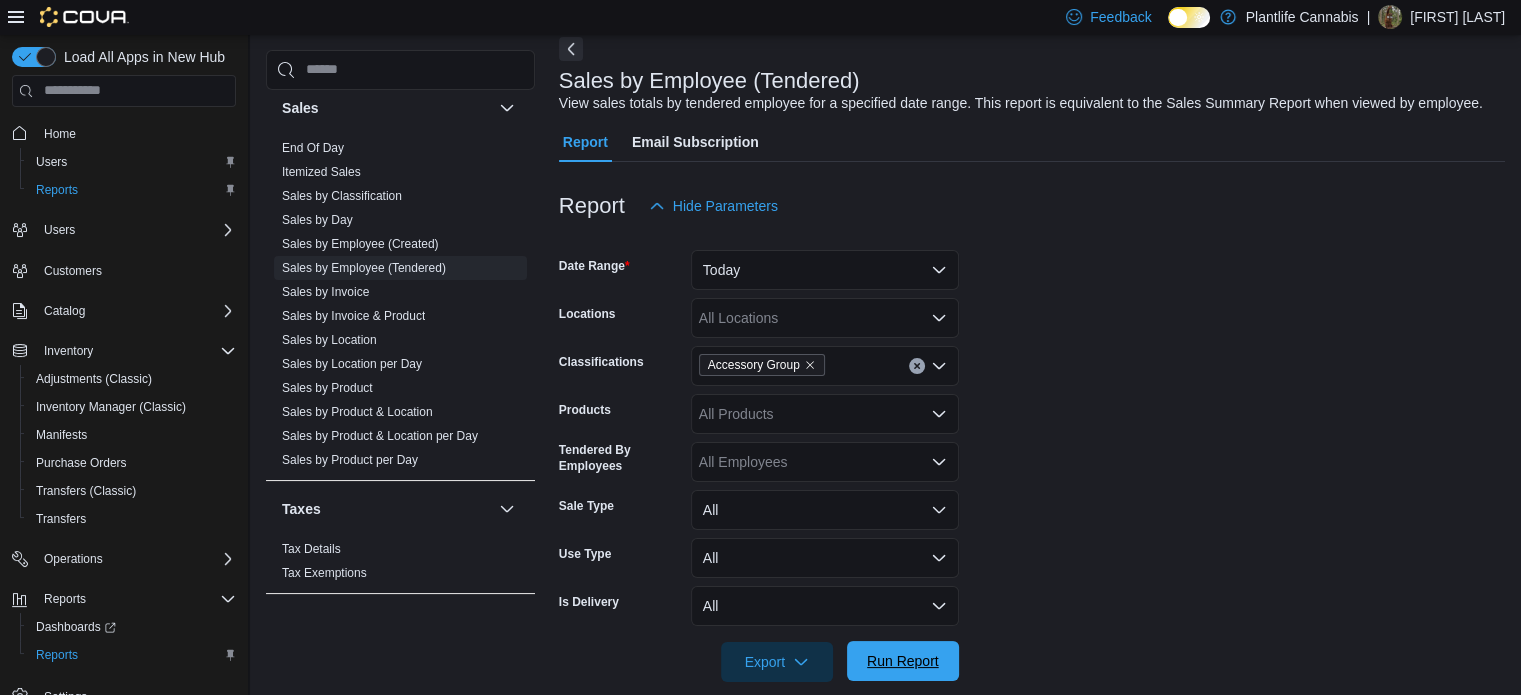 scroll, scrollTop: 121, scrollLeft: 0, axis: vertical 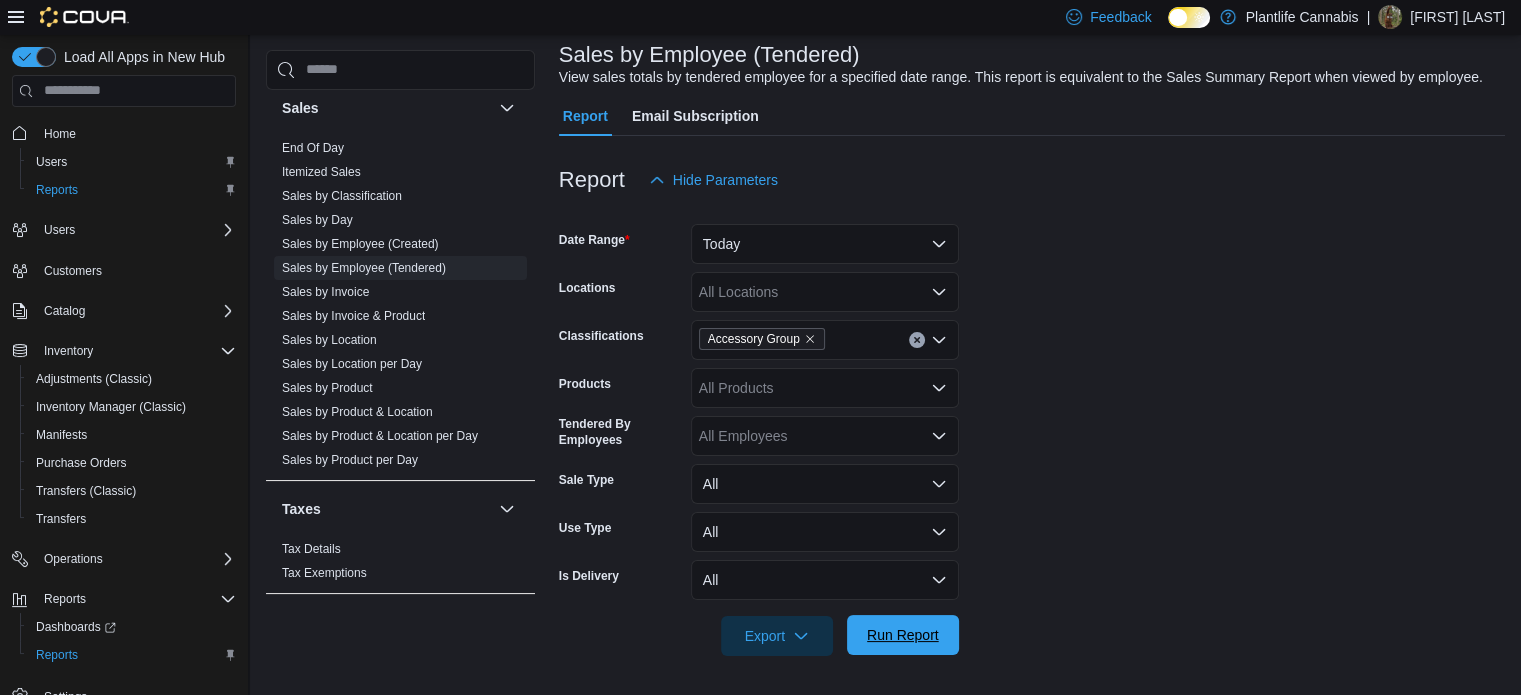 click on "Run Report" at bounding box center (903, 635) 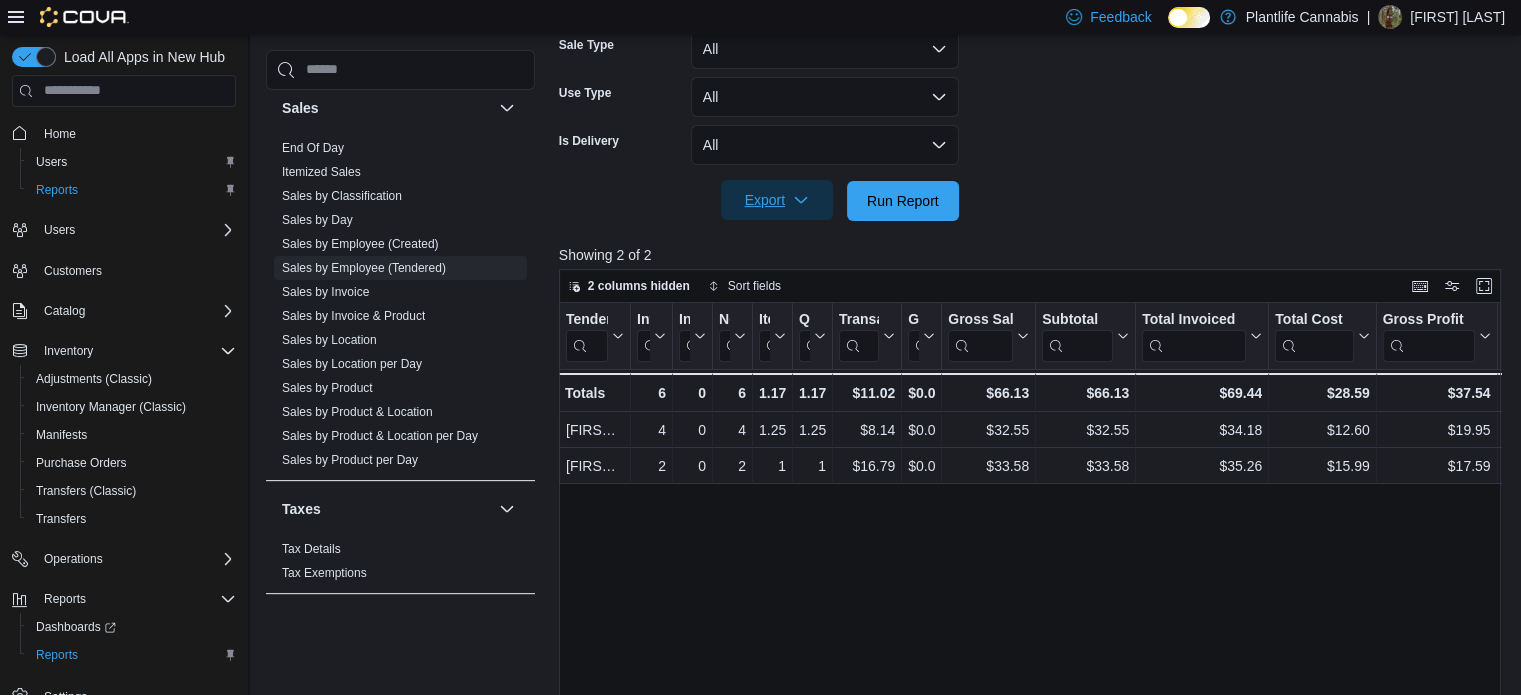 scroll, scrollTop: 701, scrollLeft: 0, axis: vertical 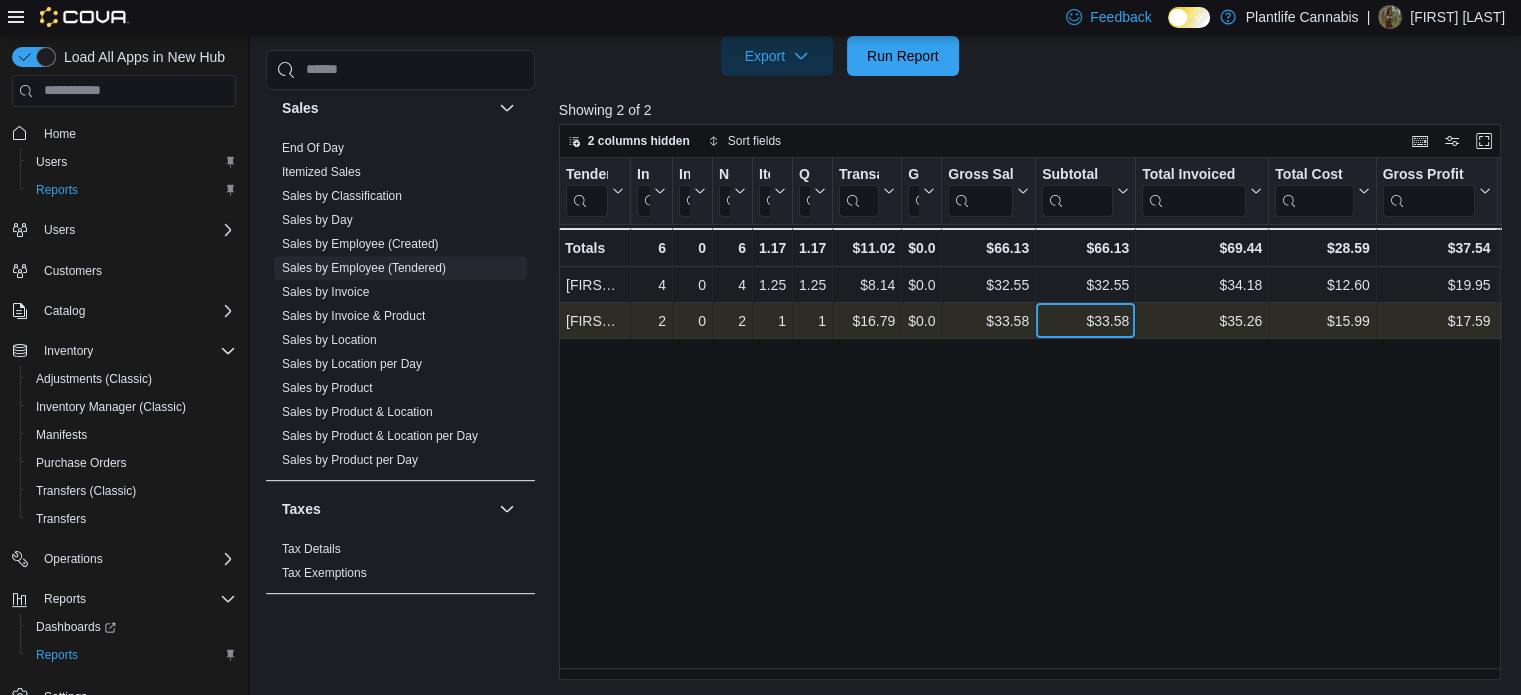 click on "$33.58" at bounding box center (1085, 321) 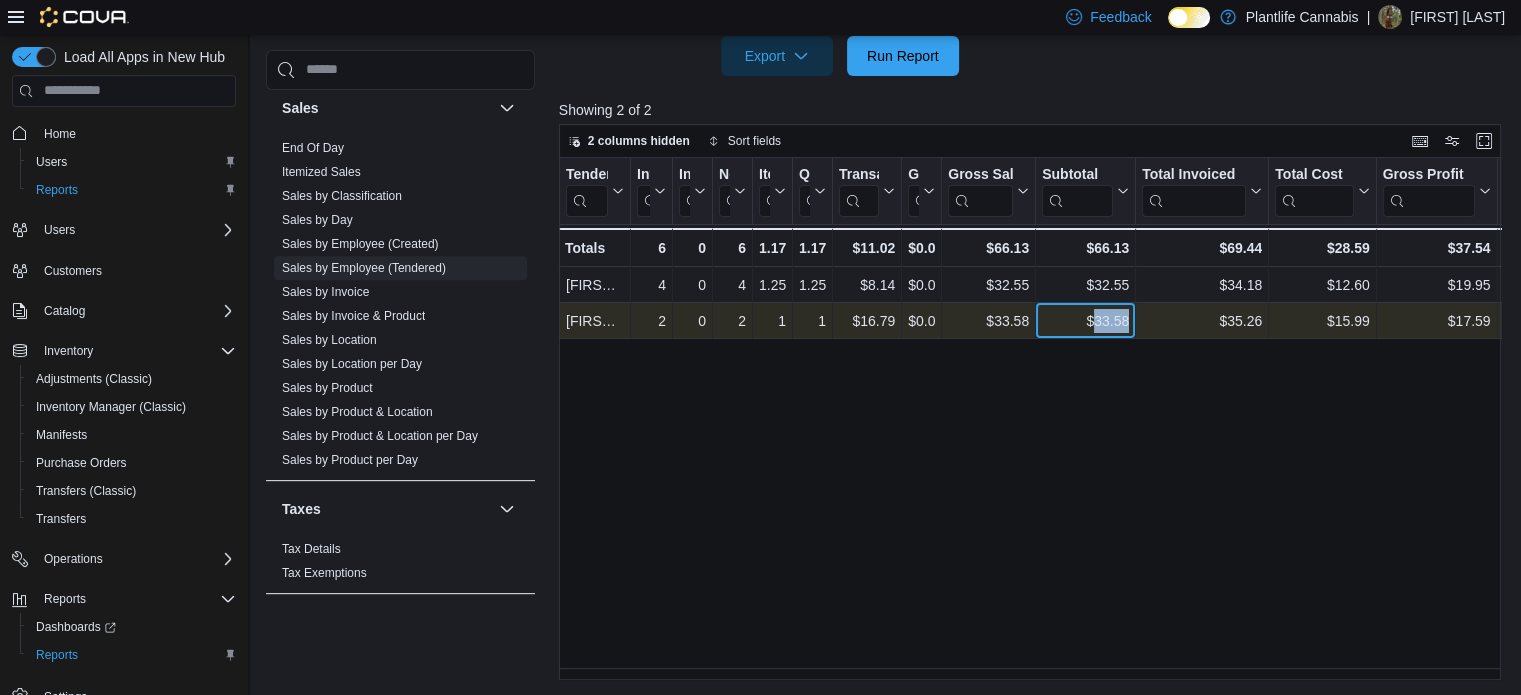 click on "$33.58" at bounding box center (1085, 321) 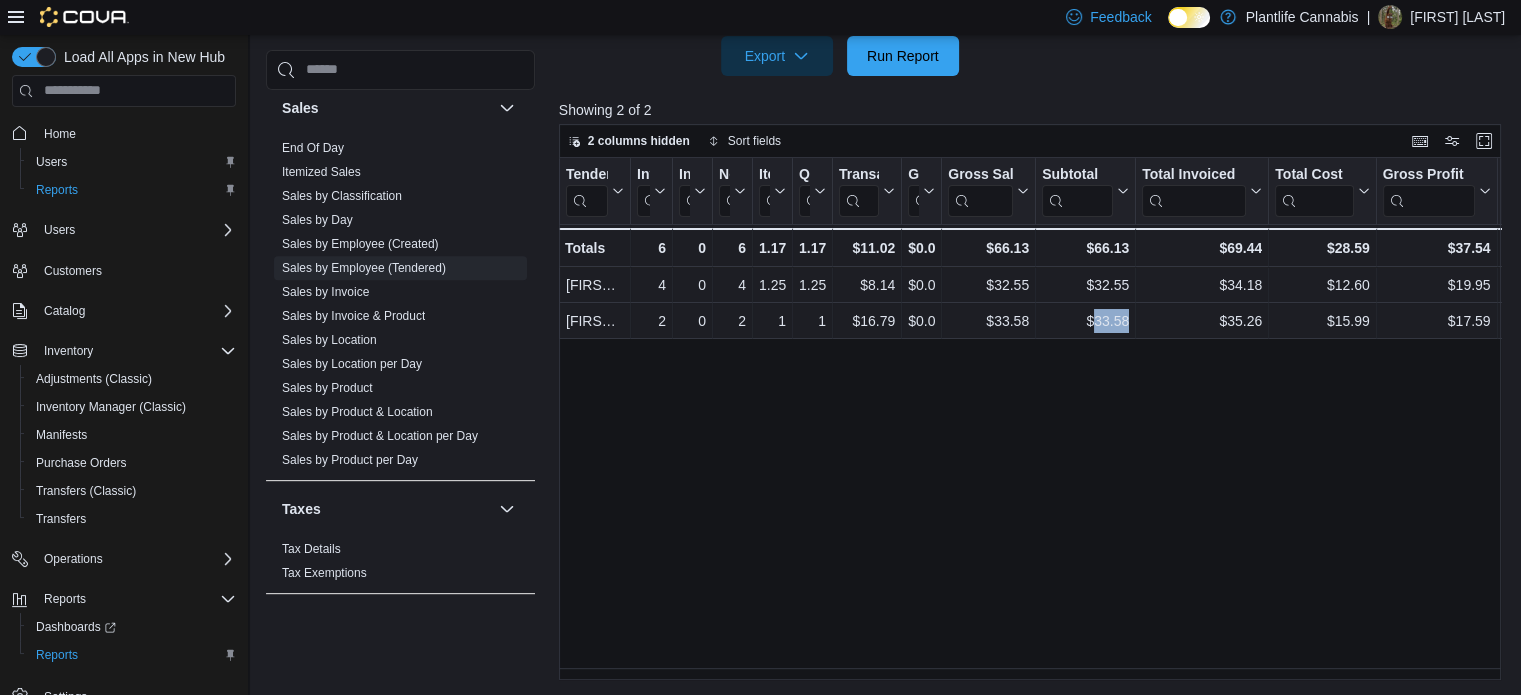 drag, startPoint x: 339, startPoint y: 147, endPoint x: 732, endPoint y: 161, distance: 393.2493 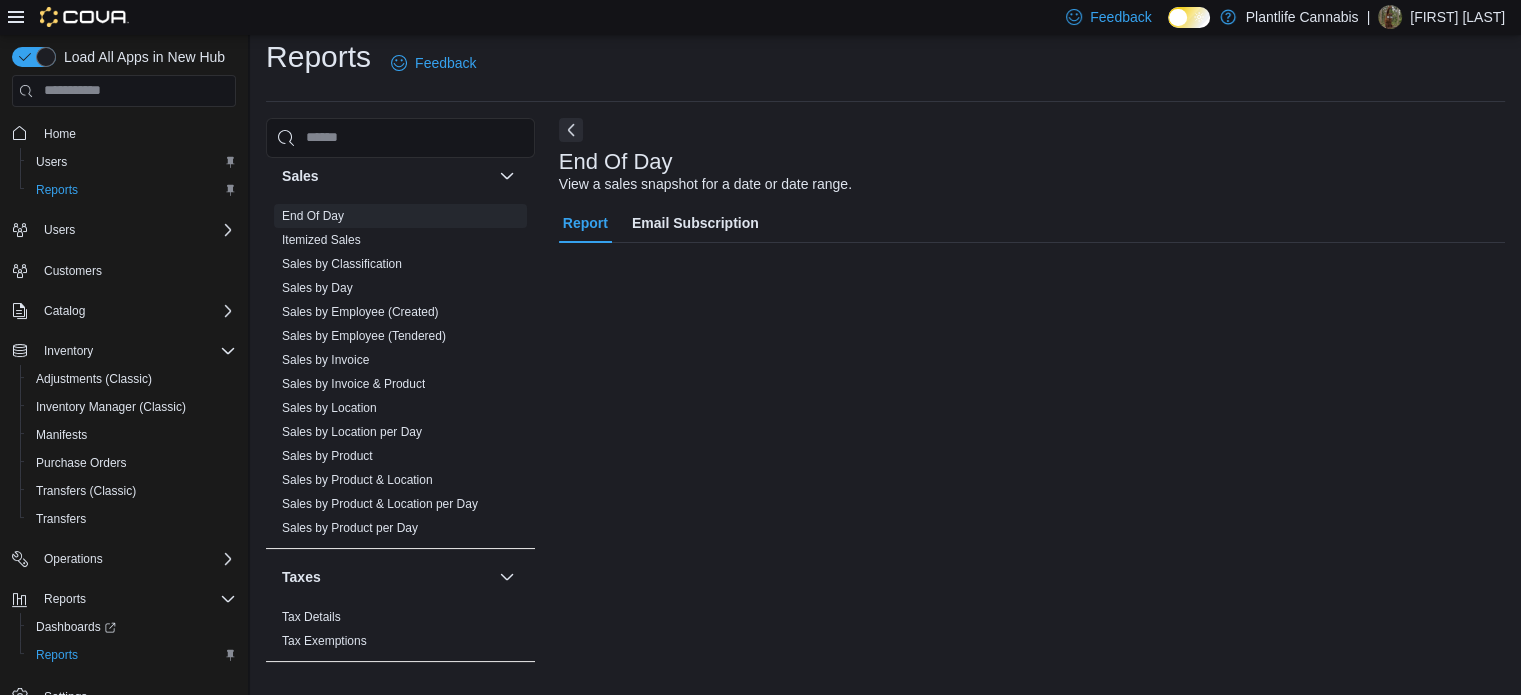 scroll, scrollTop: 13, scrollLeft: 0, axis: vertical 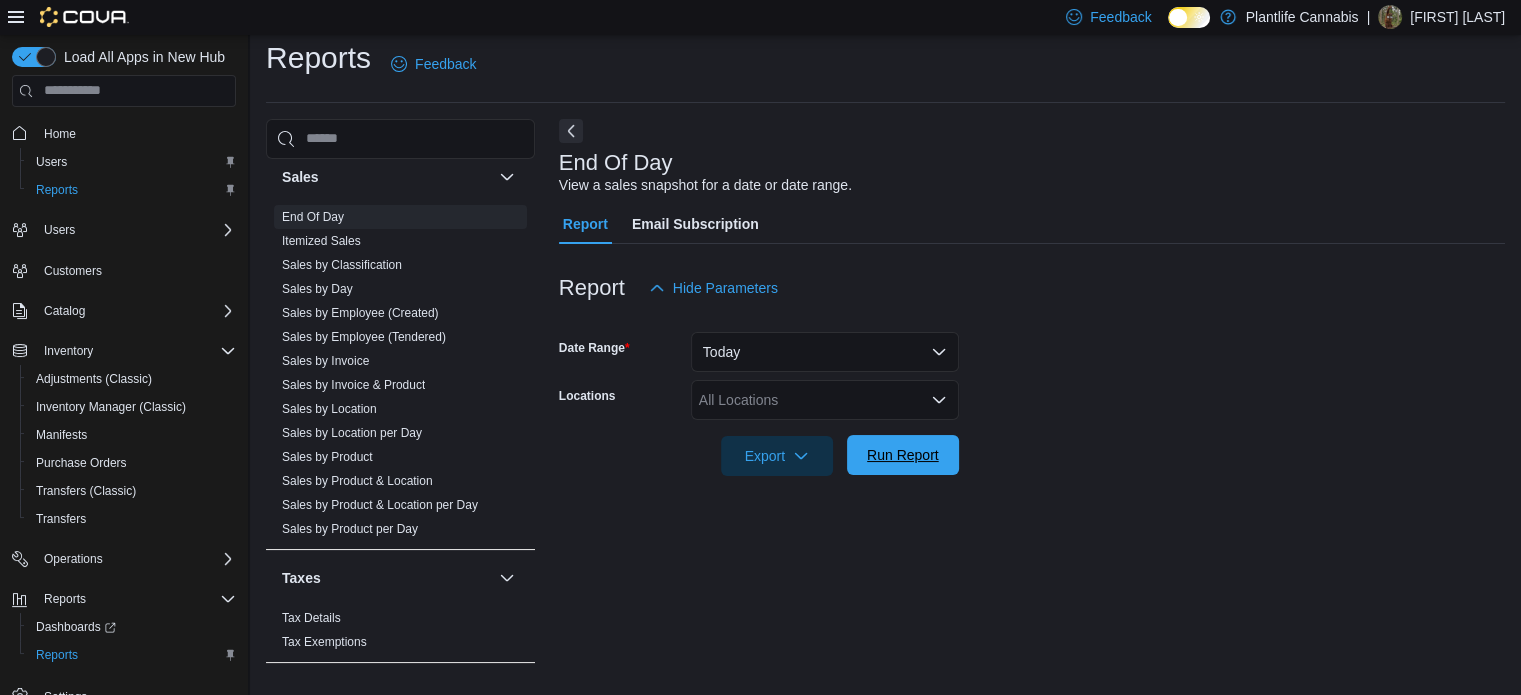 click on "Run Report" at bounding box center (903, 455) 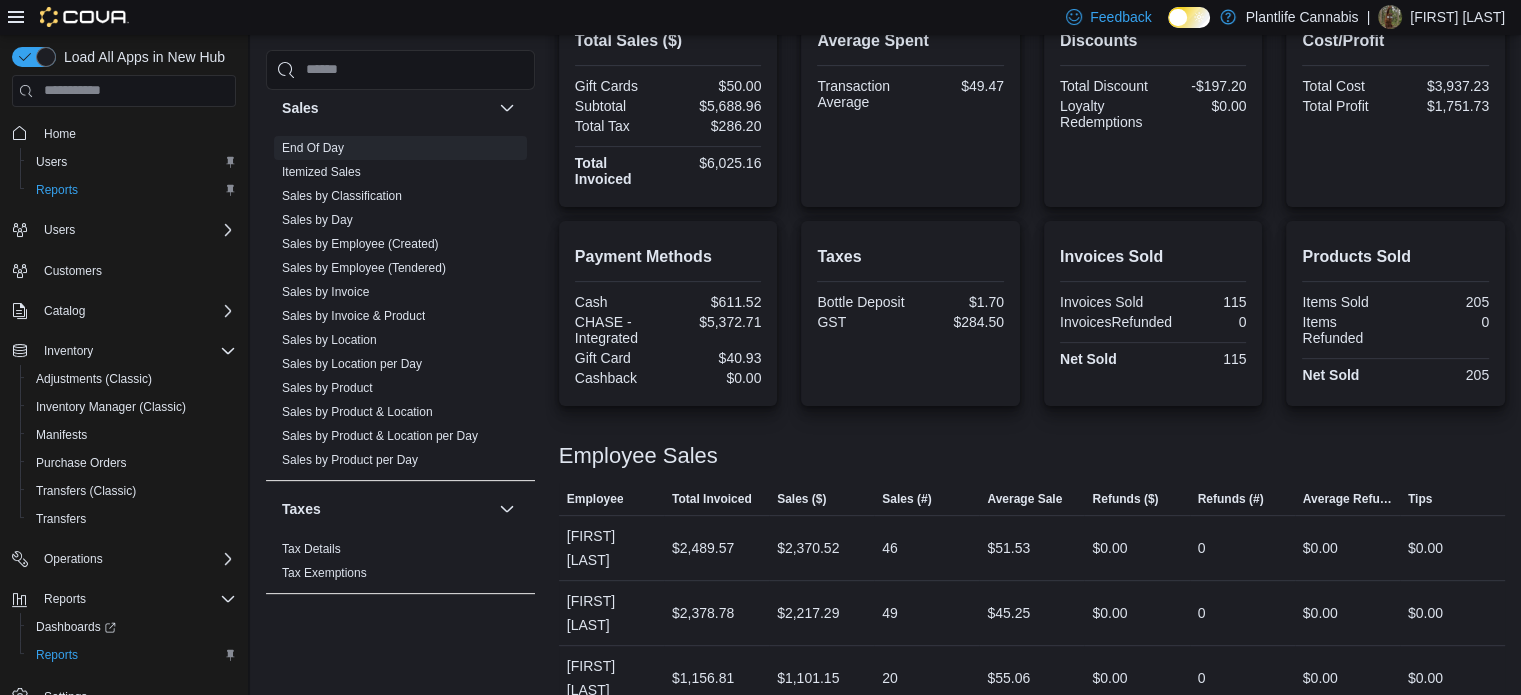 scroll, scrollTop: 538, scrollLeft: 0, axis: vertical 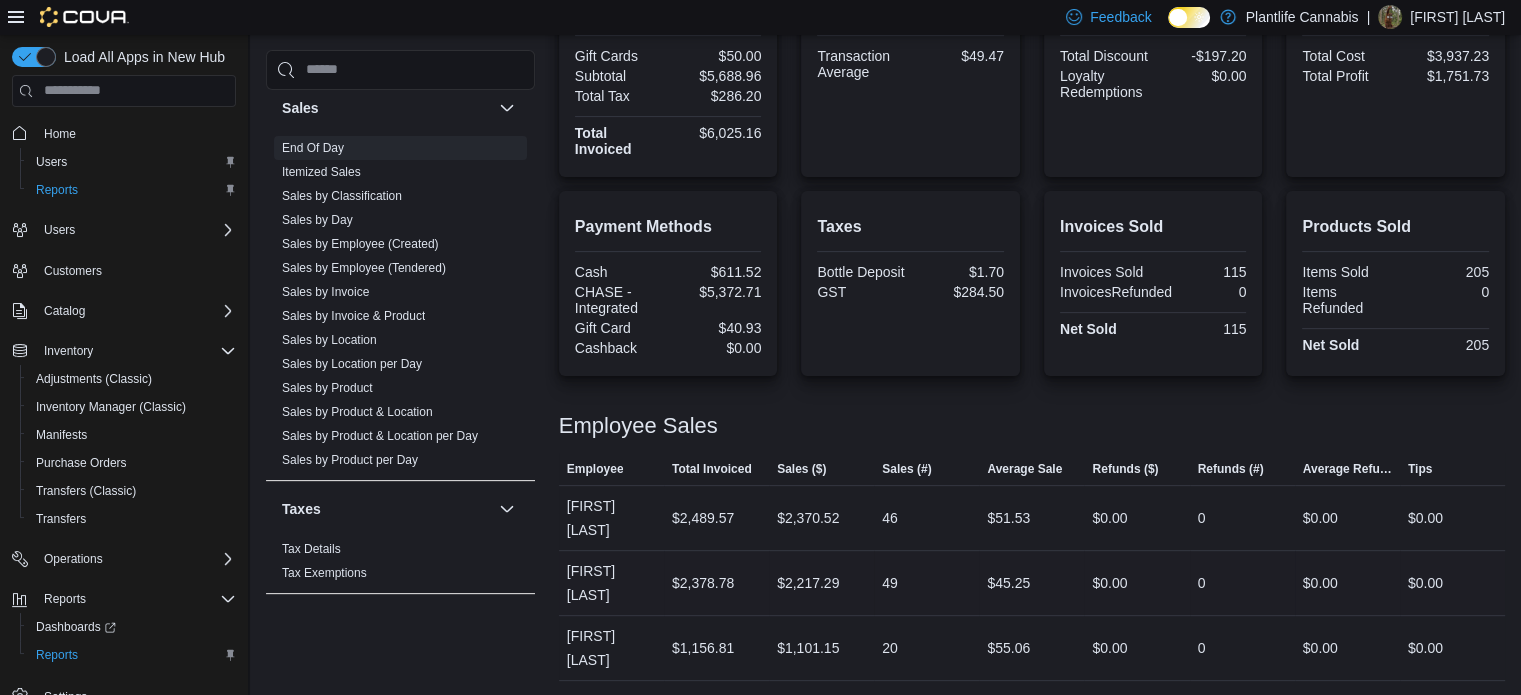 click on "$2,217.29" at bounding box center [808, 583] 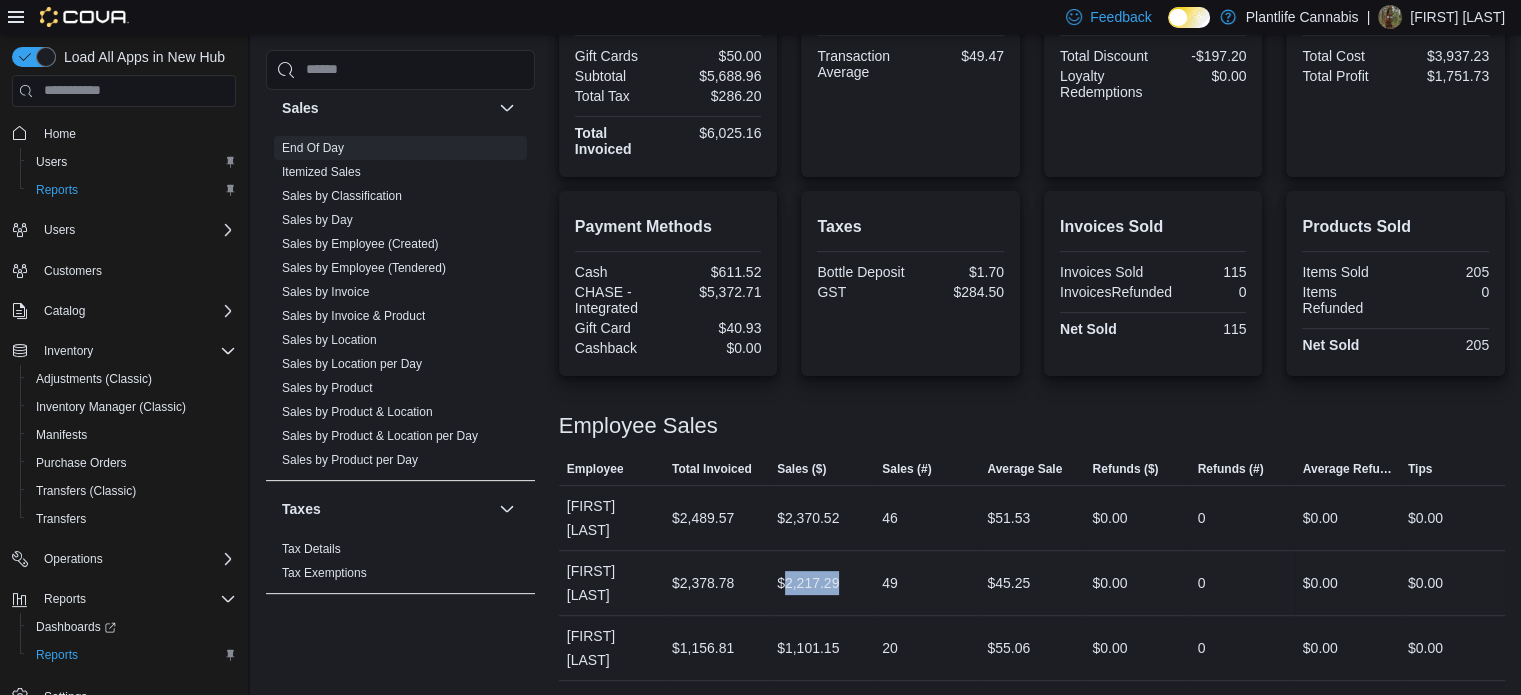 click on "$2,217.29" at bounding box center (808, 583) 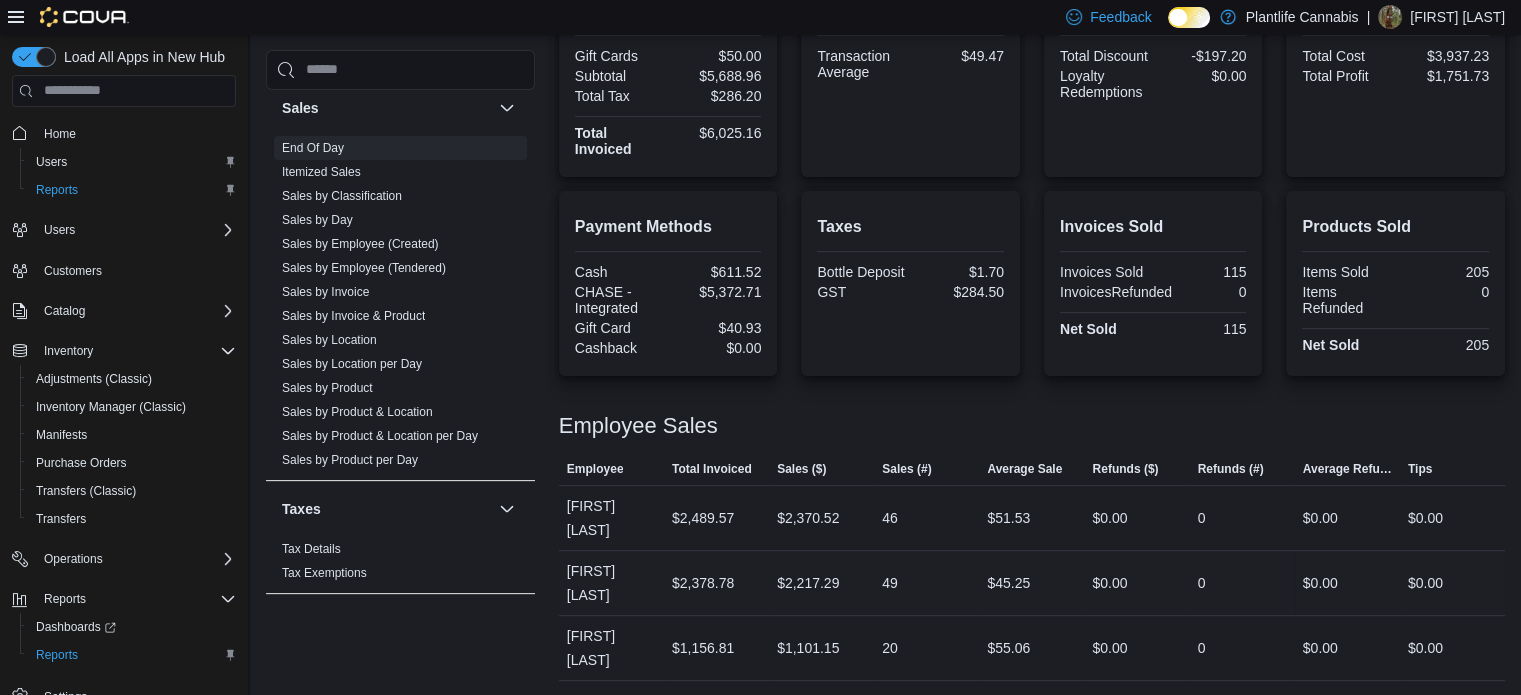 click on "$45.25" at bounding box center [1008, 583] 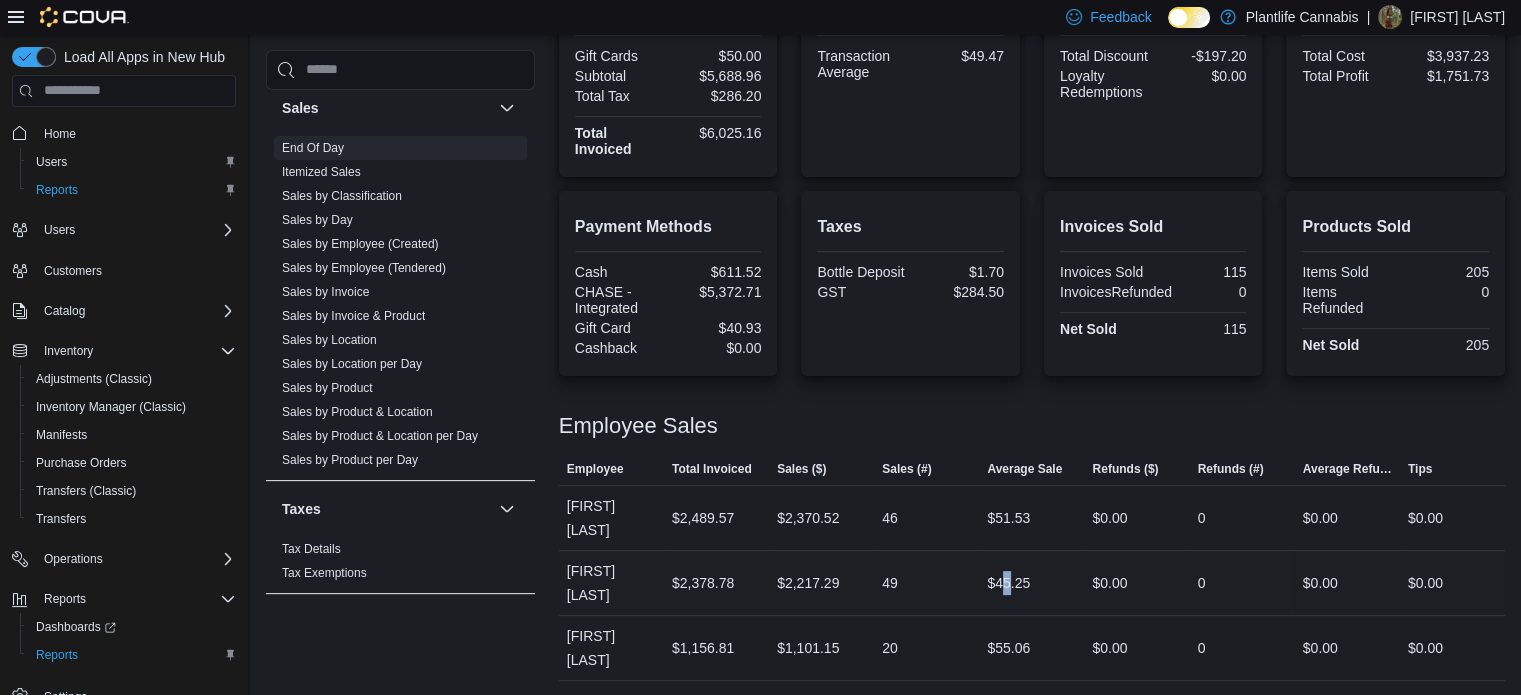 click on "$45.25" at bounding box center [1008, 583] 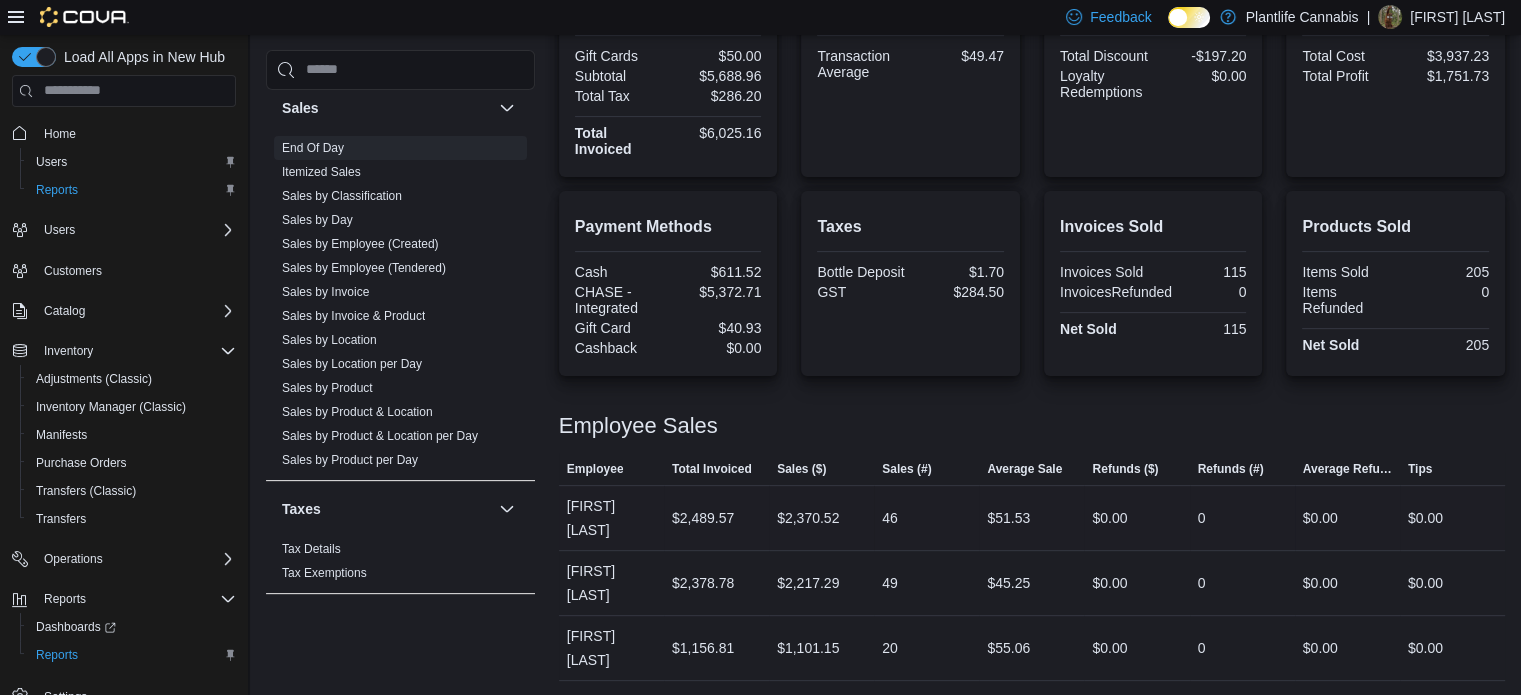click on "$2,370.52" at bounding box center [808, 518] 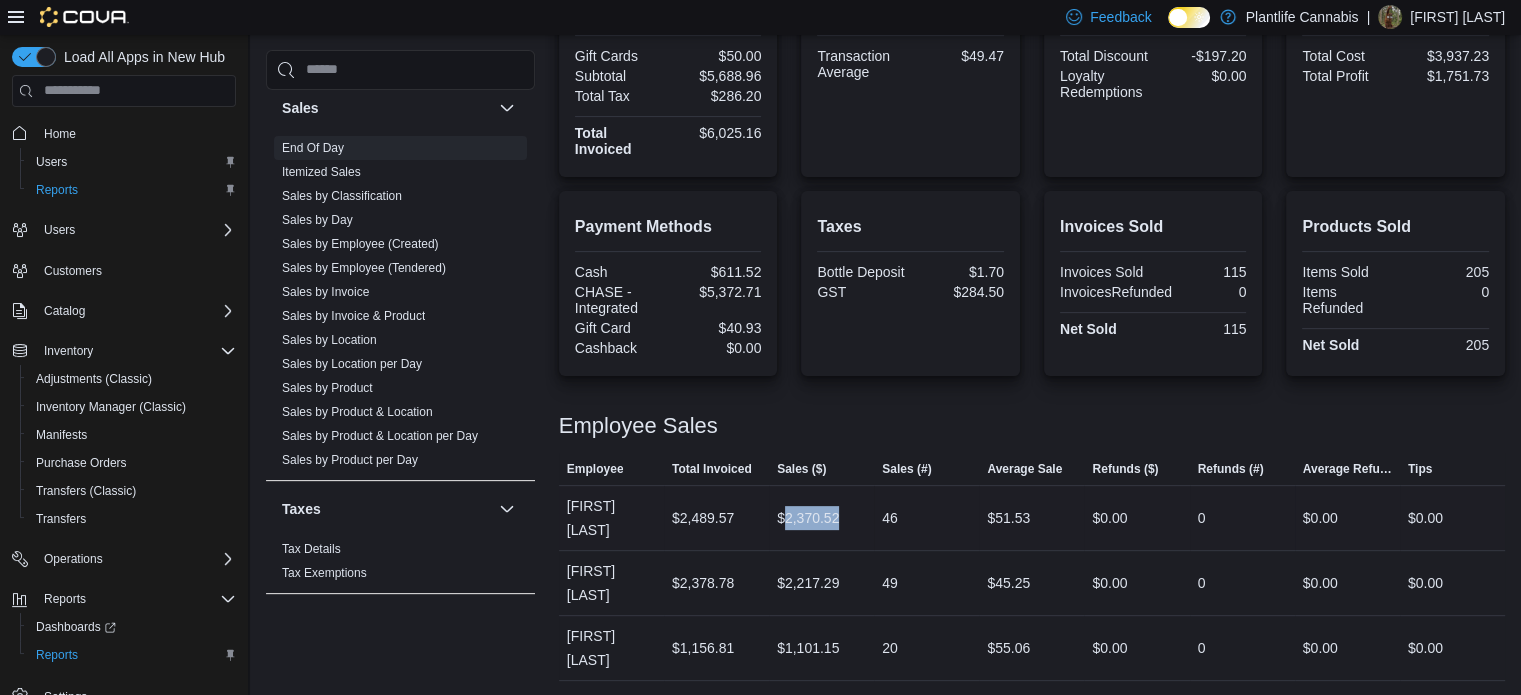 click on "$2,370.52" at bounding box center [808, 518] 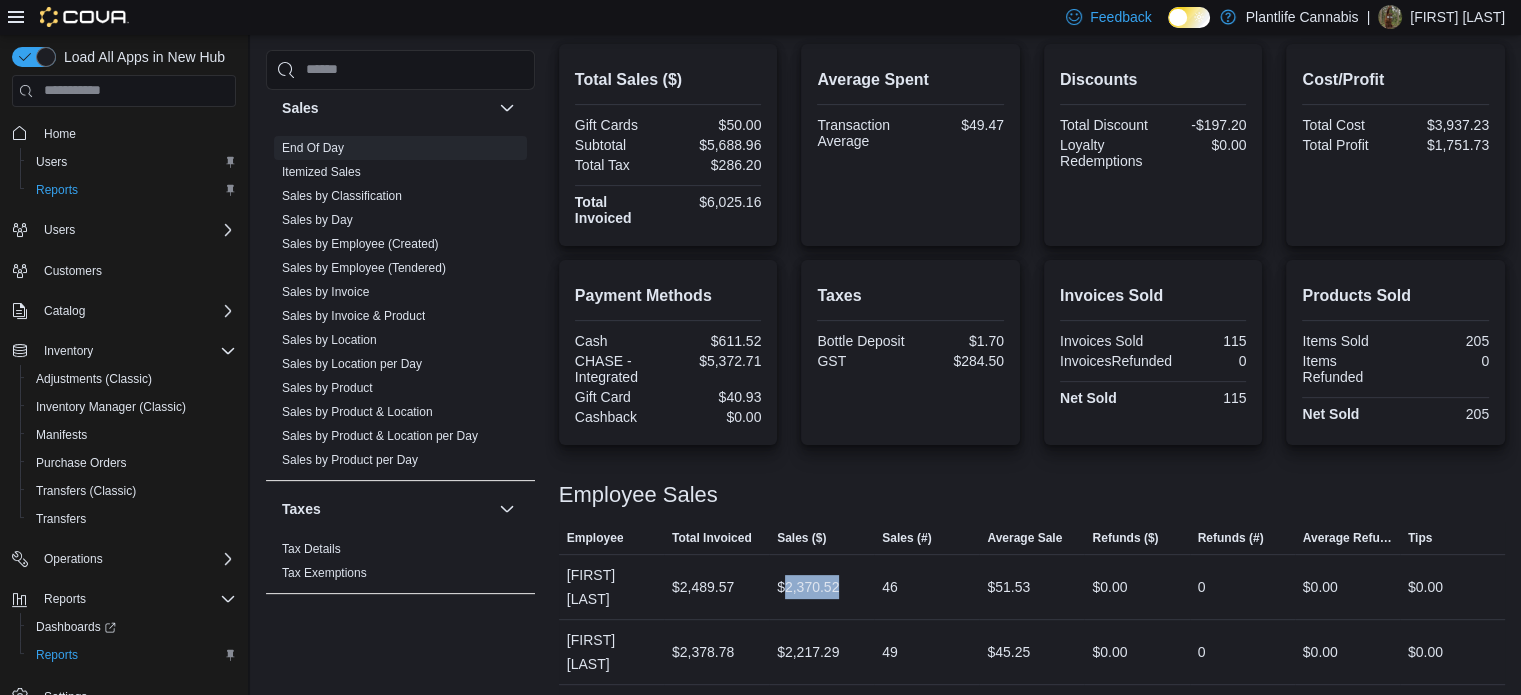scroll, scrollTop: 438, scrollLeft: 0, axis: vertical 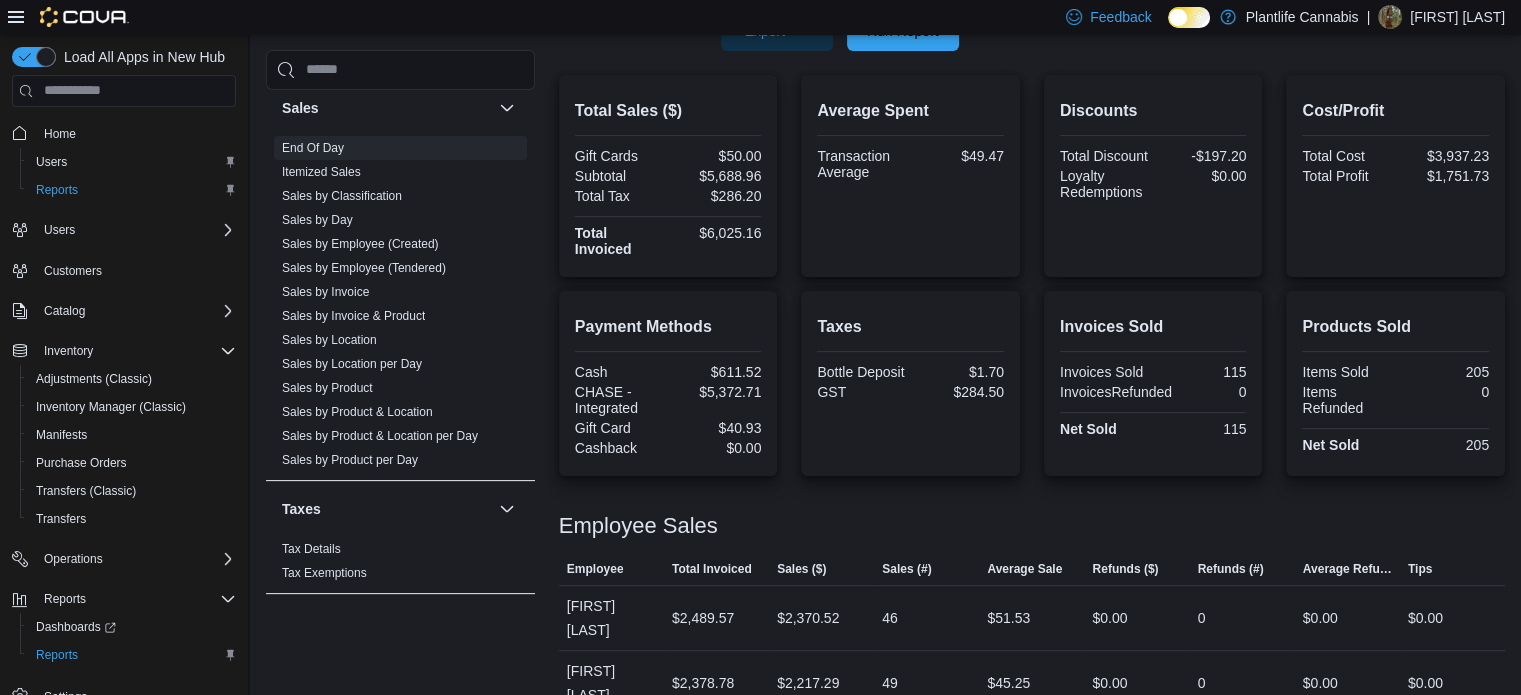 click on "$5,688.96" at bounding box center (716, 176) 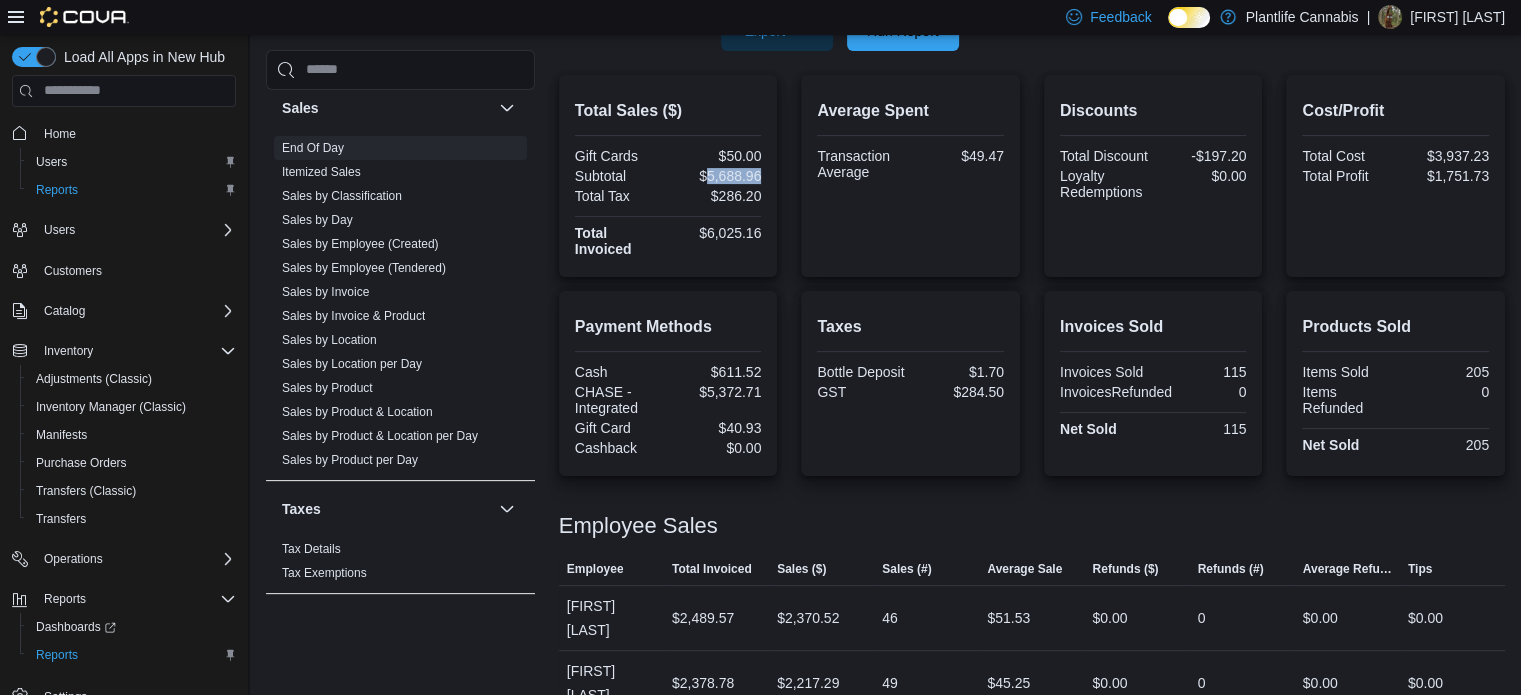 click on "$5,688.96" at bounding box center [716, 176] 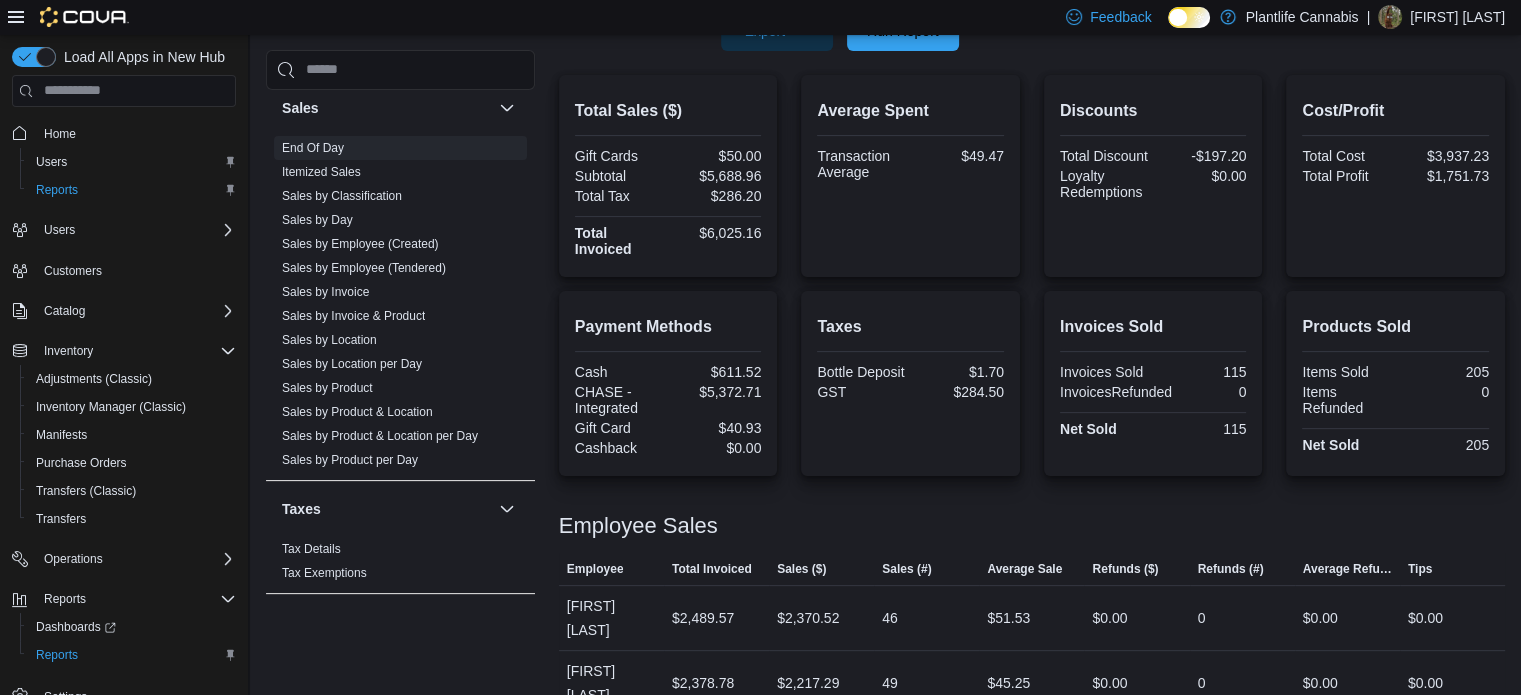 click on "$6,025.16" at bounding box center [716, 233] 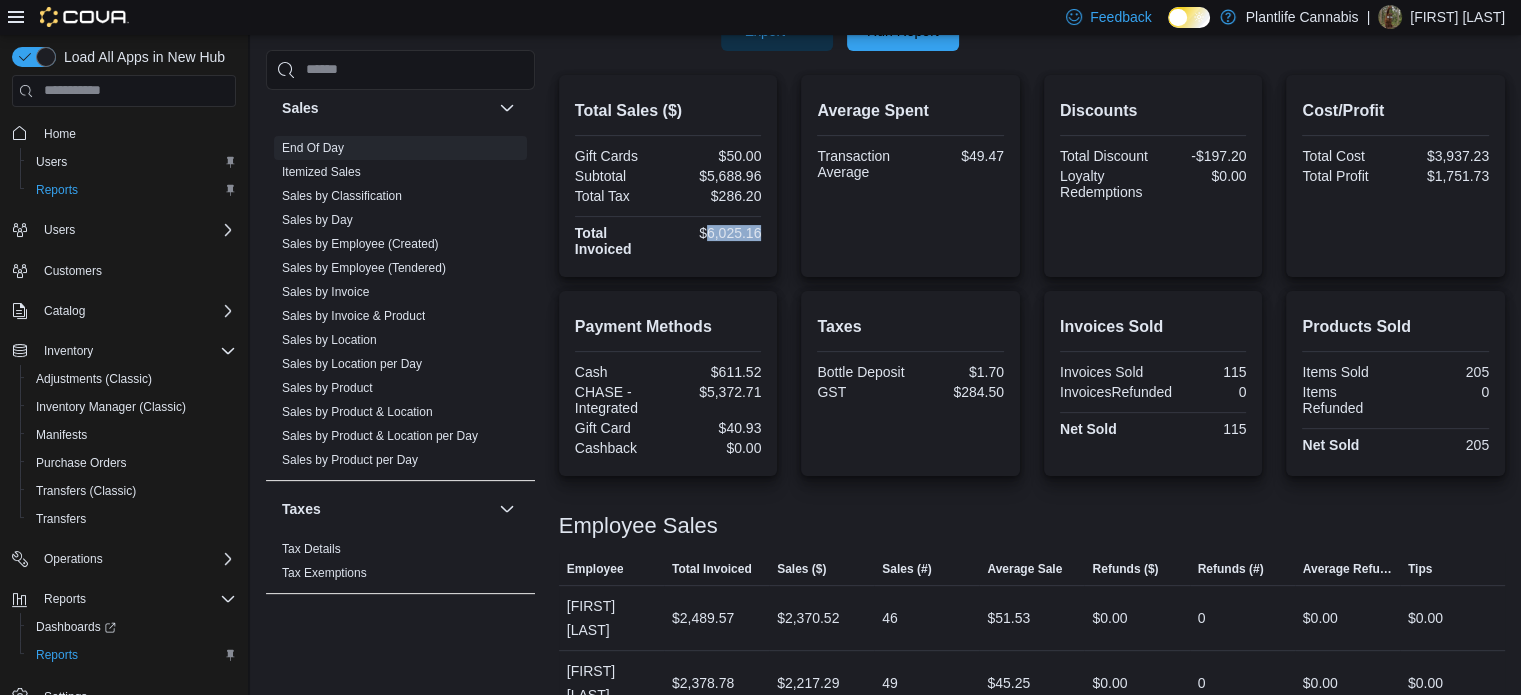 click on "$6,025.16" at bounding box center [716, 233] 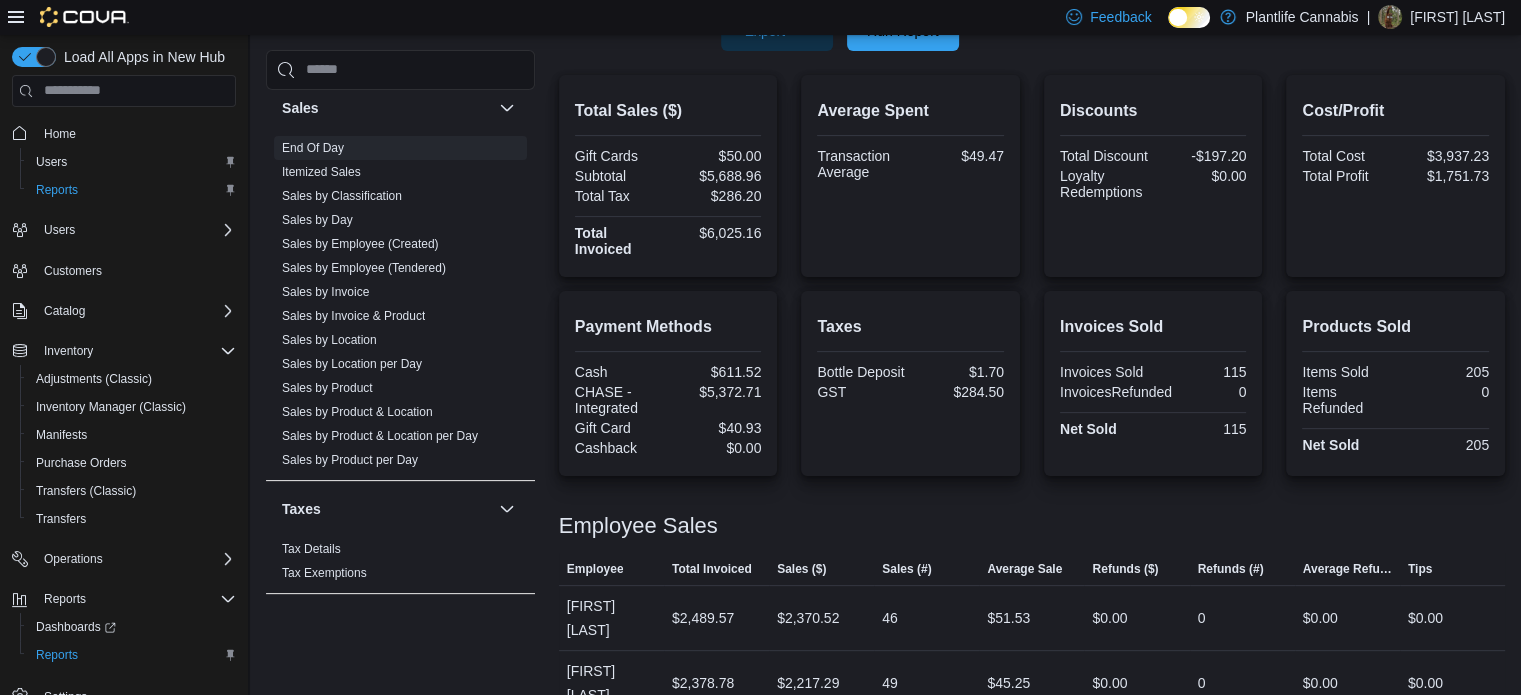 click on "$49.47" at bounding box center (959, 156) 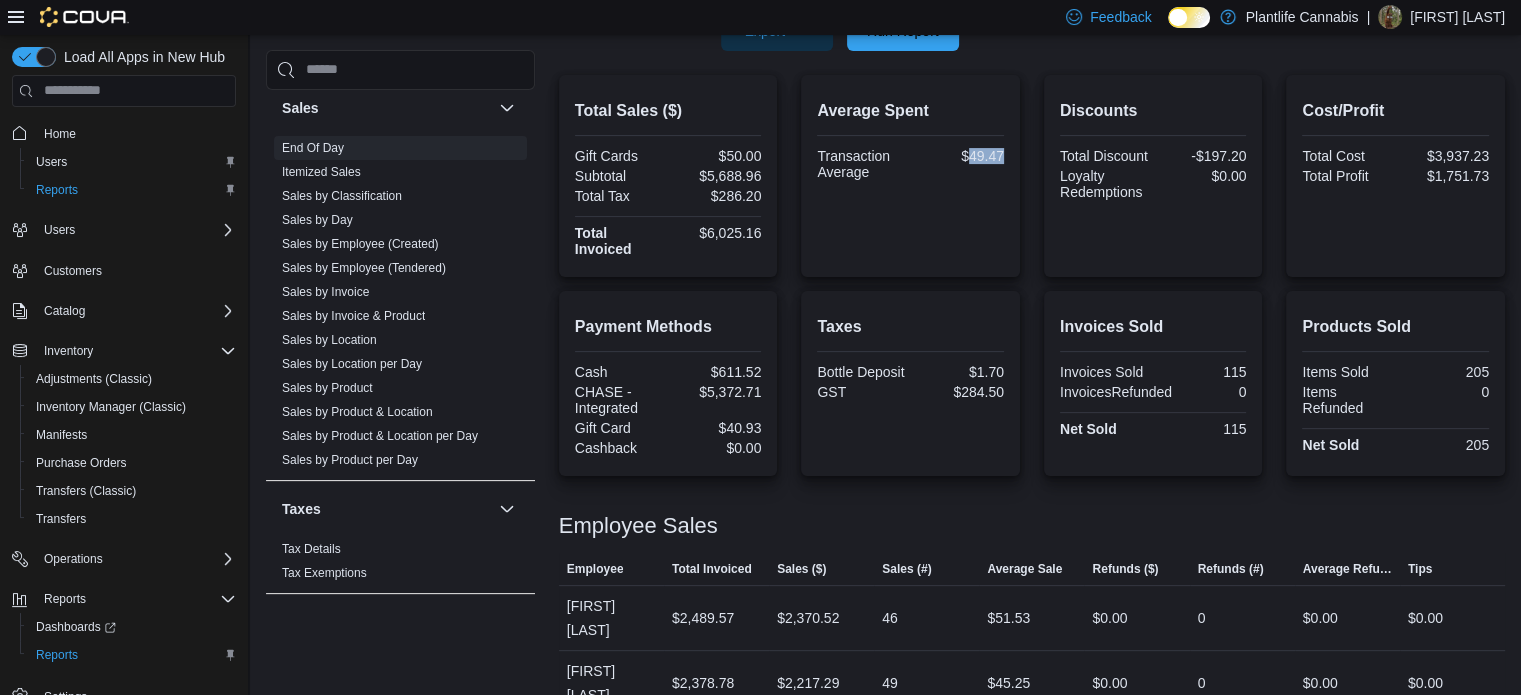 click on "$49.47" at bounding box center (959, 156) 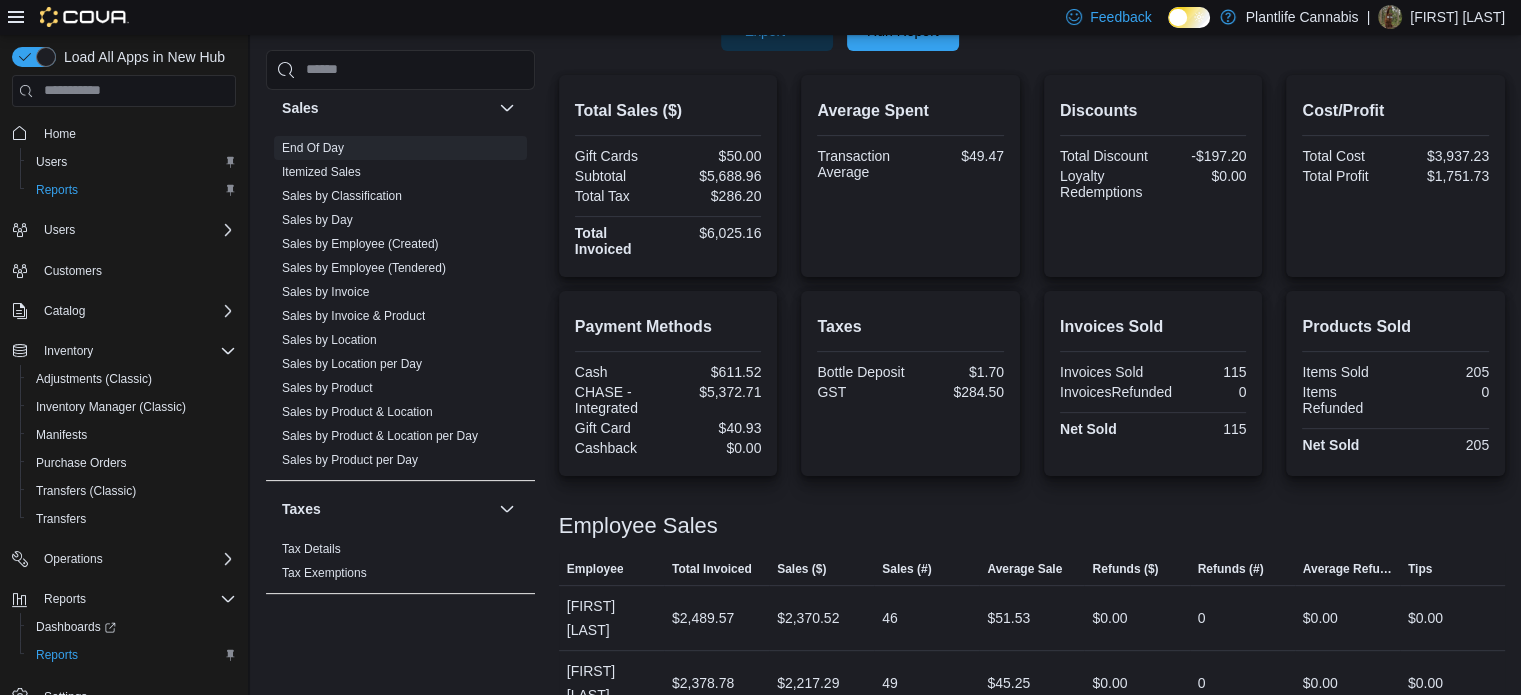 click on "$6,025.16" at bounding box center [716, 233] 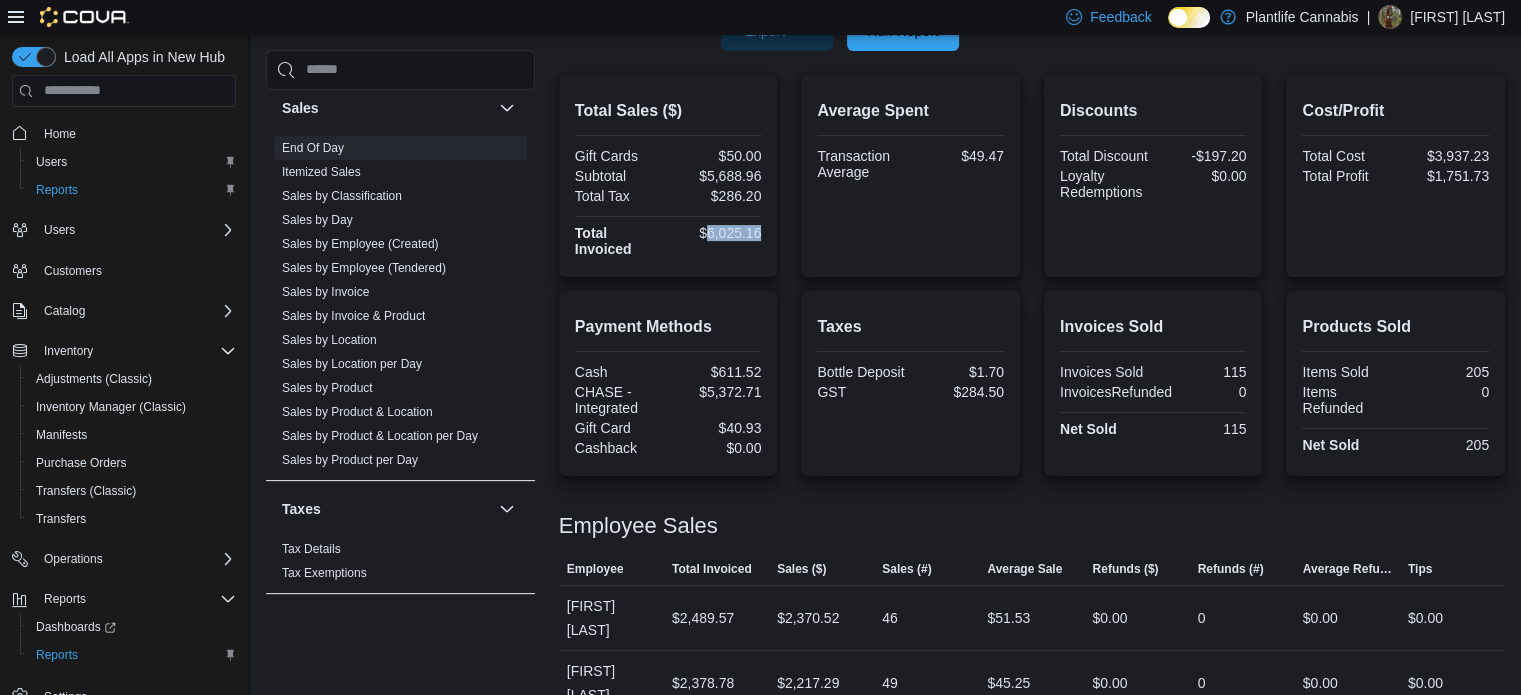 click on "$6,025.16" at bounding box center [716, 233] 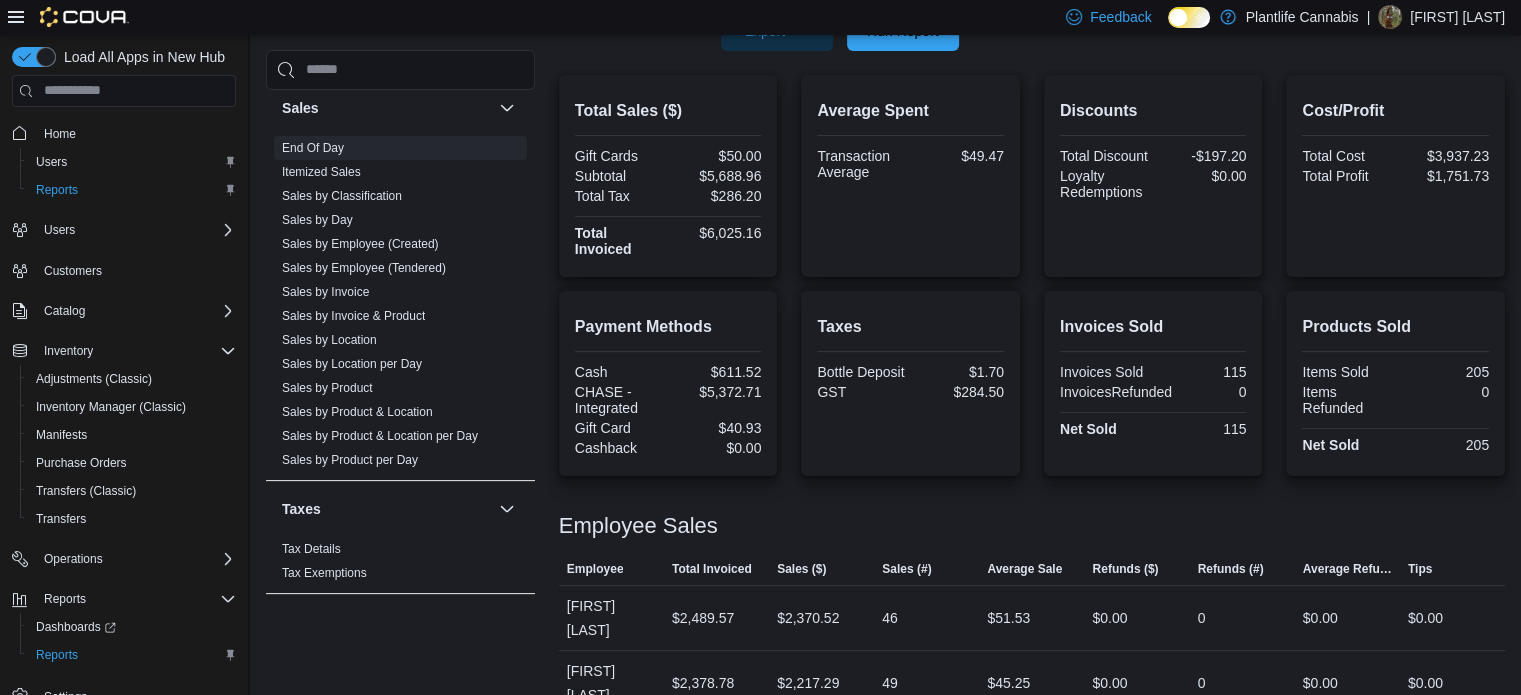 click on "$5,372.71" at bounding box center (716, 392) 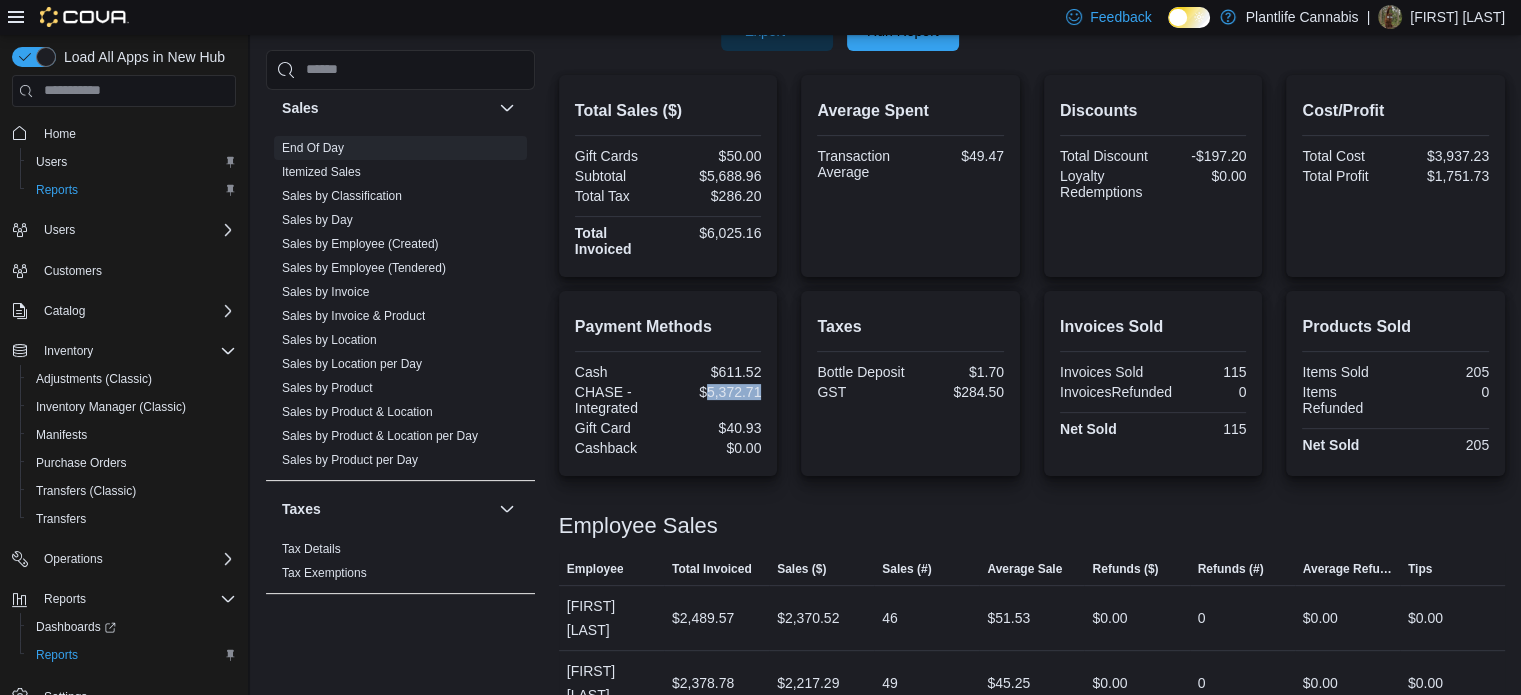 click on "$5,372.71" at bounding box center (716, 392) 